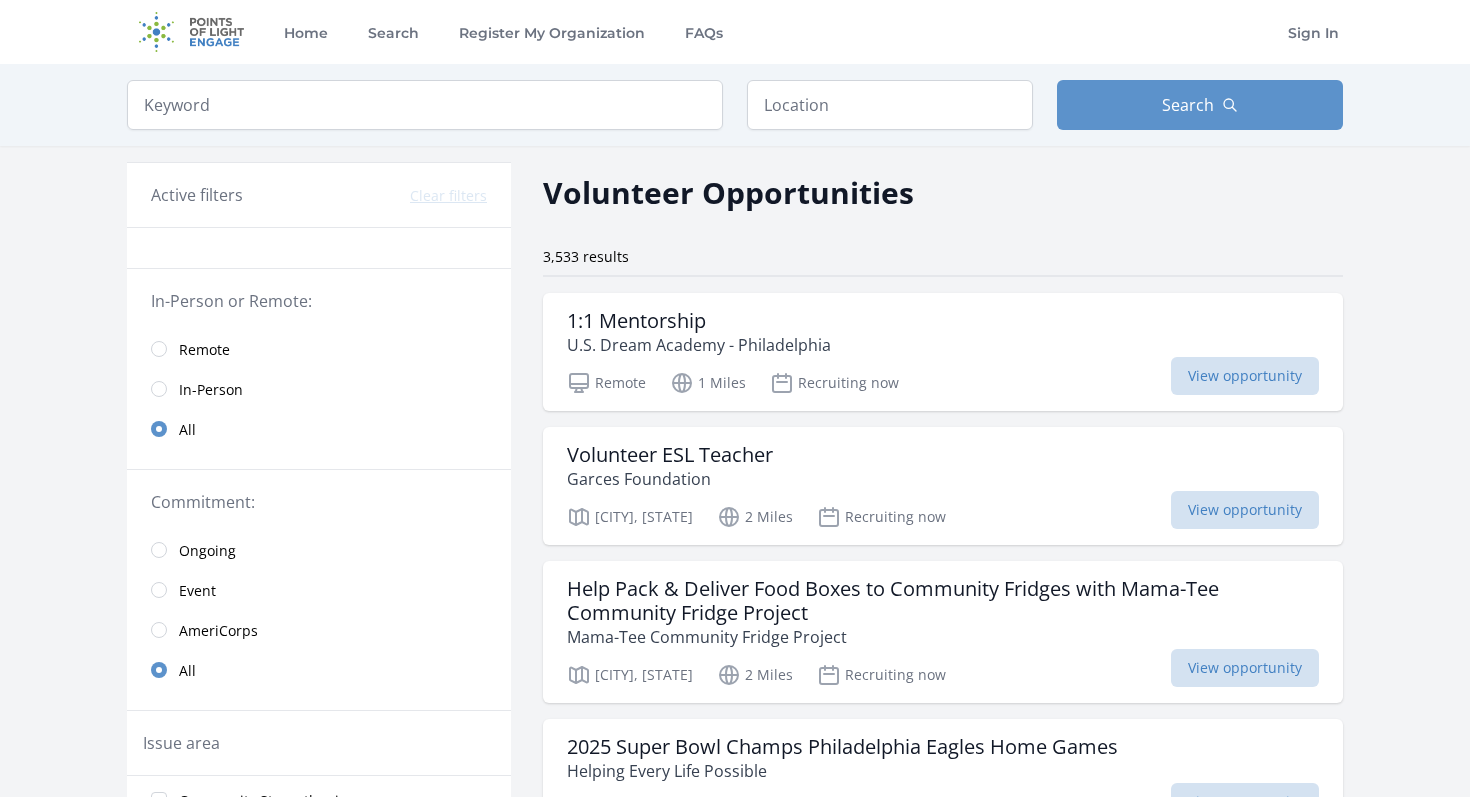scroll, scrollTop: 0, scrollLeft: 0, axis: both 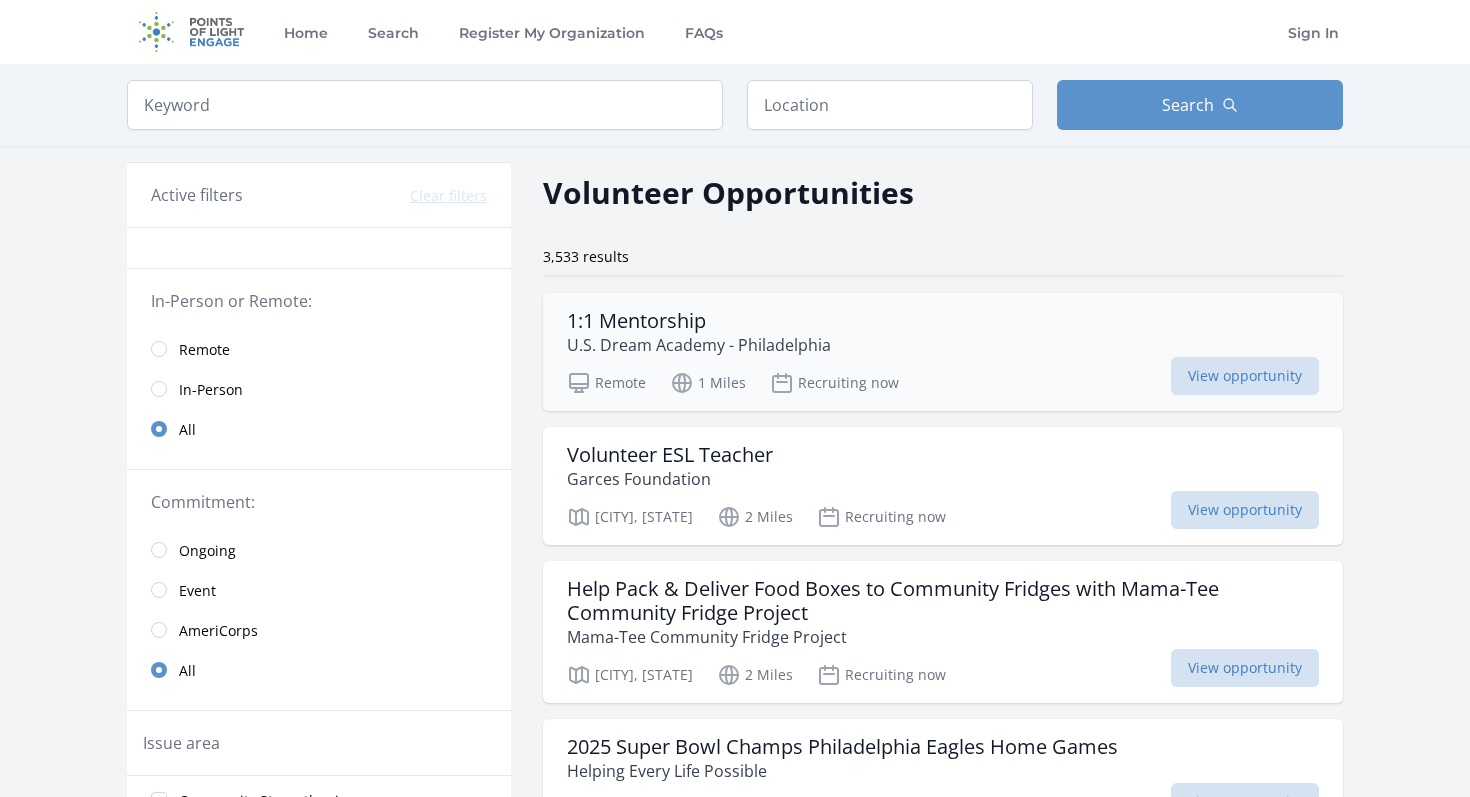 click on "1:1 Mentorship" at bounding box center (699, 321) 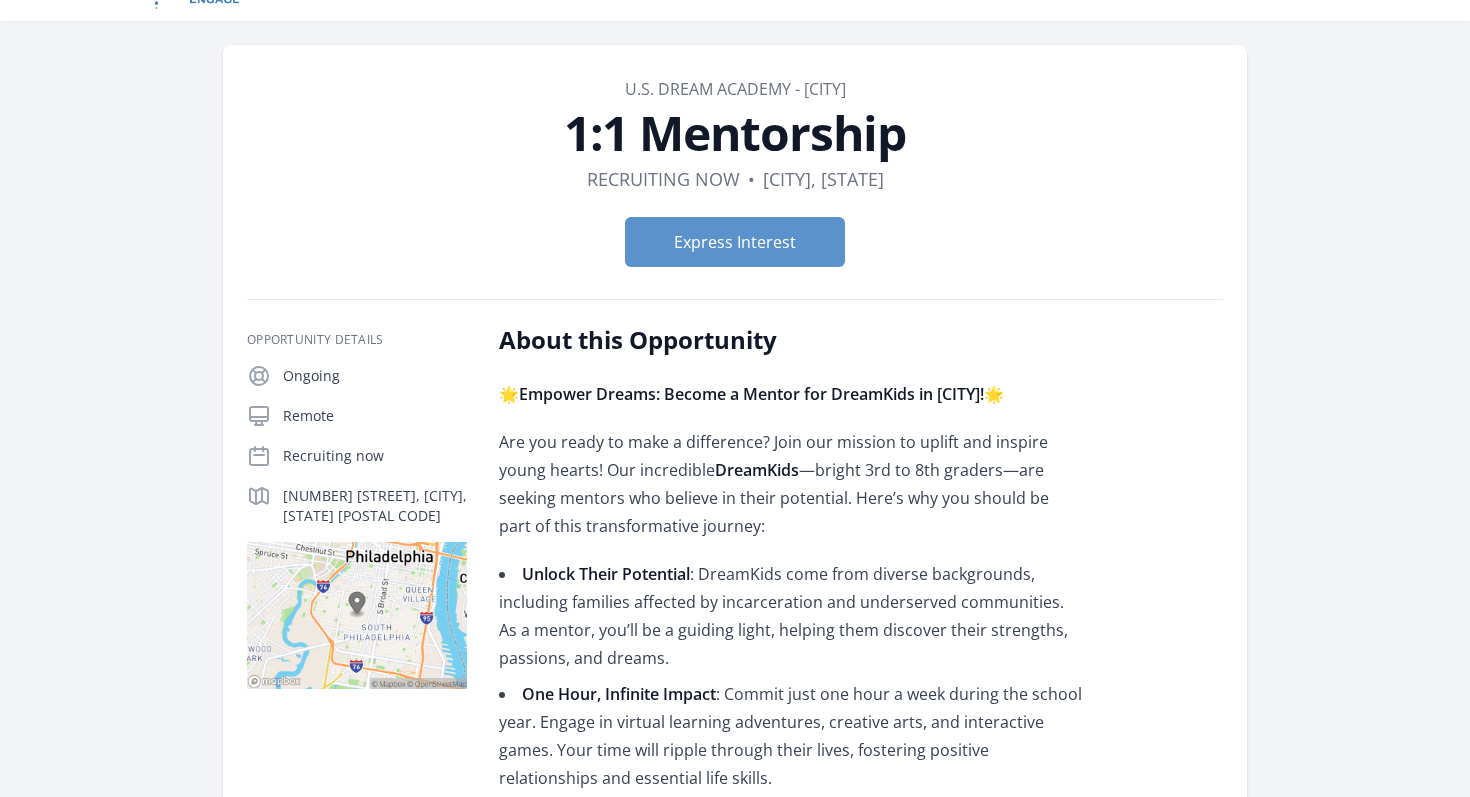 scroll, scrollTop: 0, scrollLeft: 0, axis: both 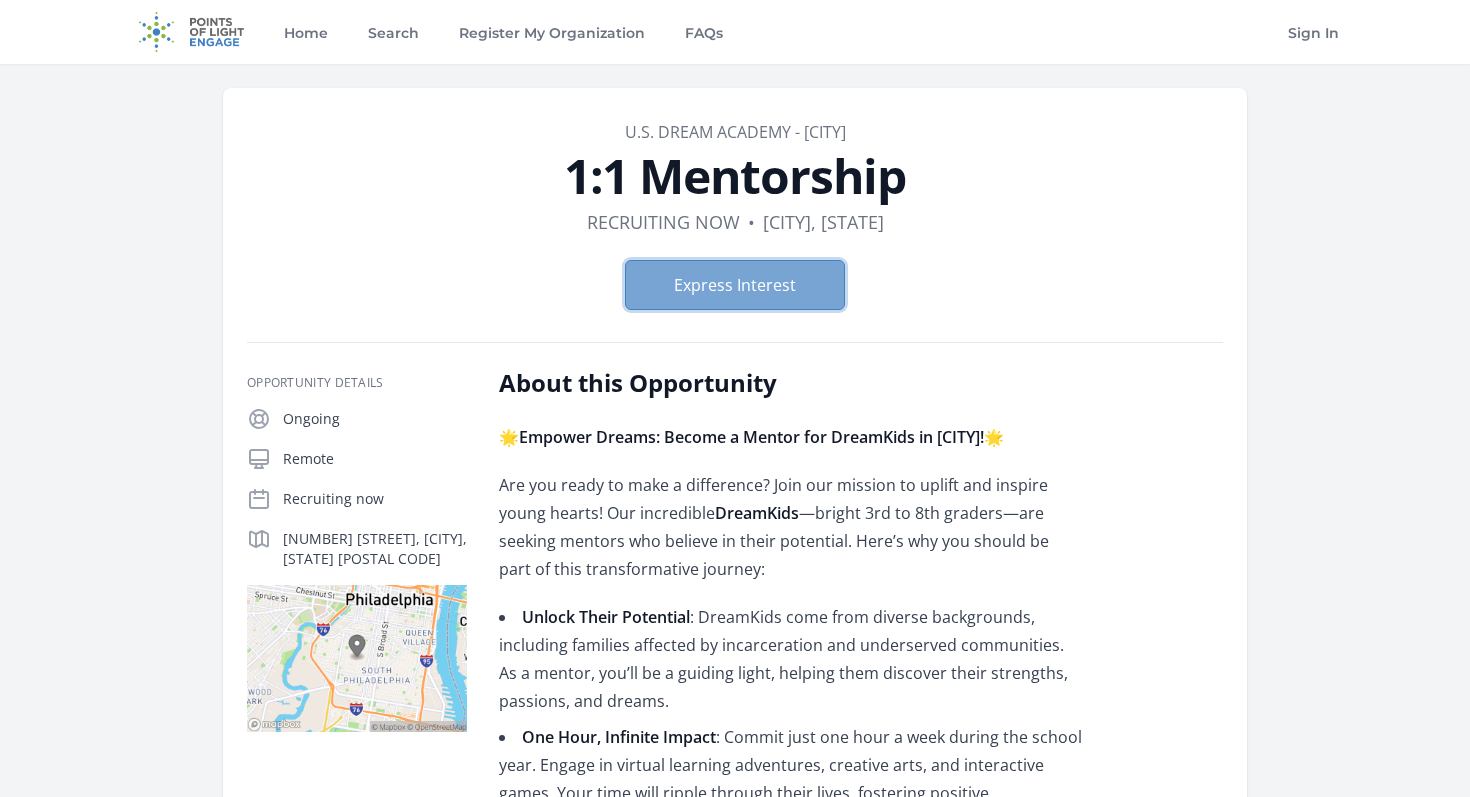 click on "Express Interest" at bounding box center (735, 285) 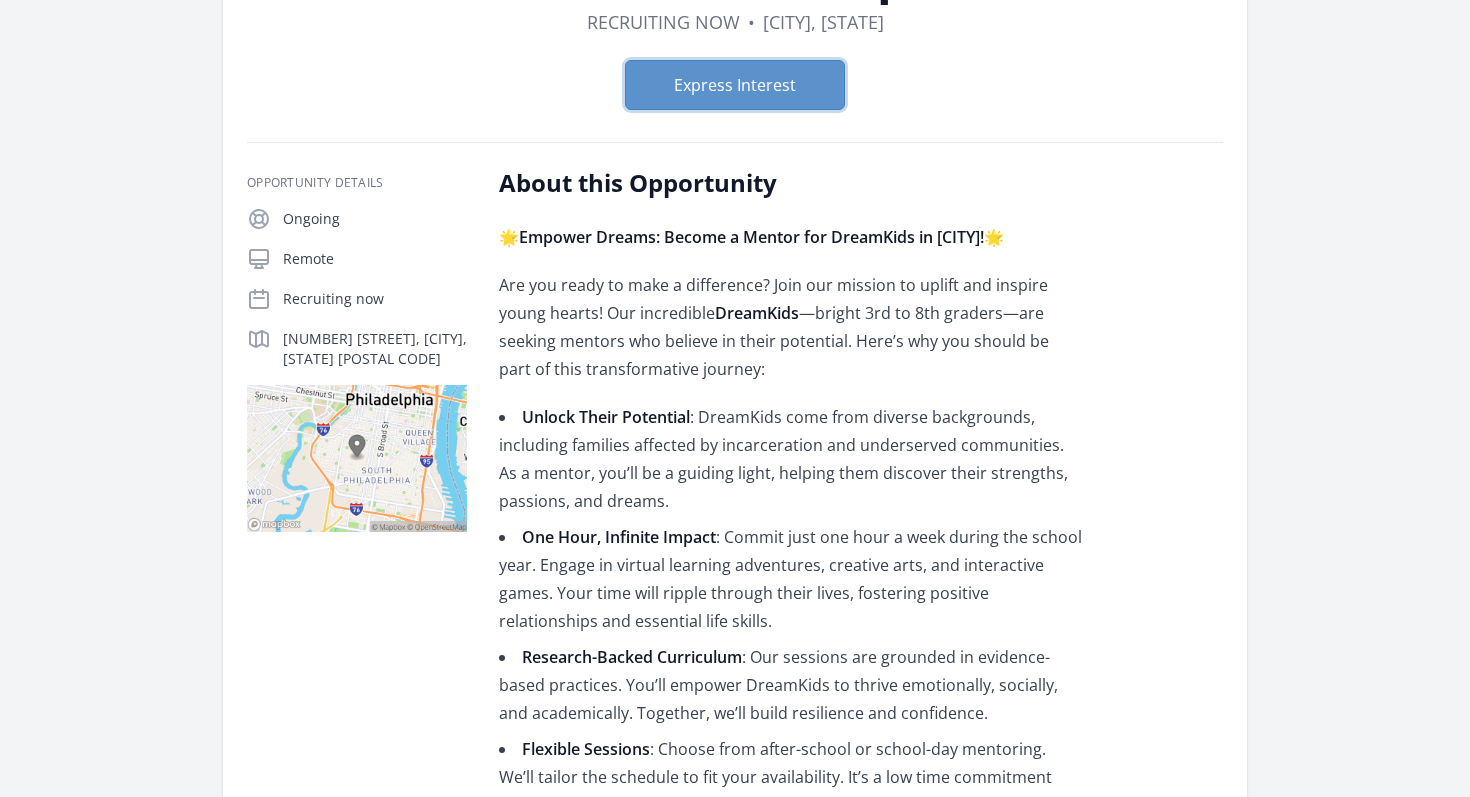 scroll, scrollTop: 203, scrollLeft: 0, axis: vertical 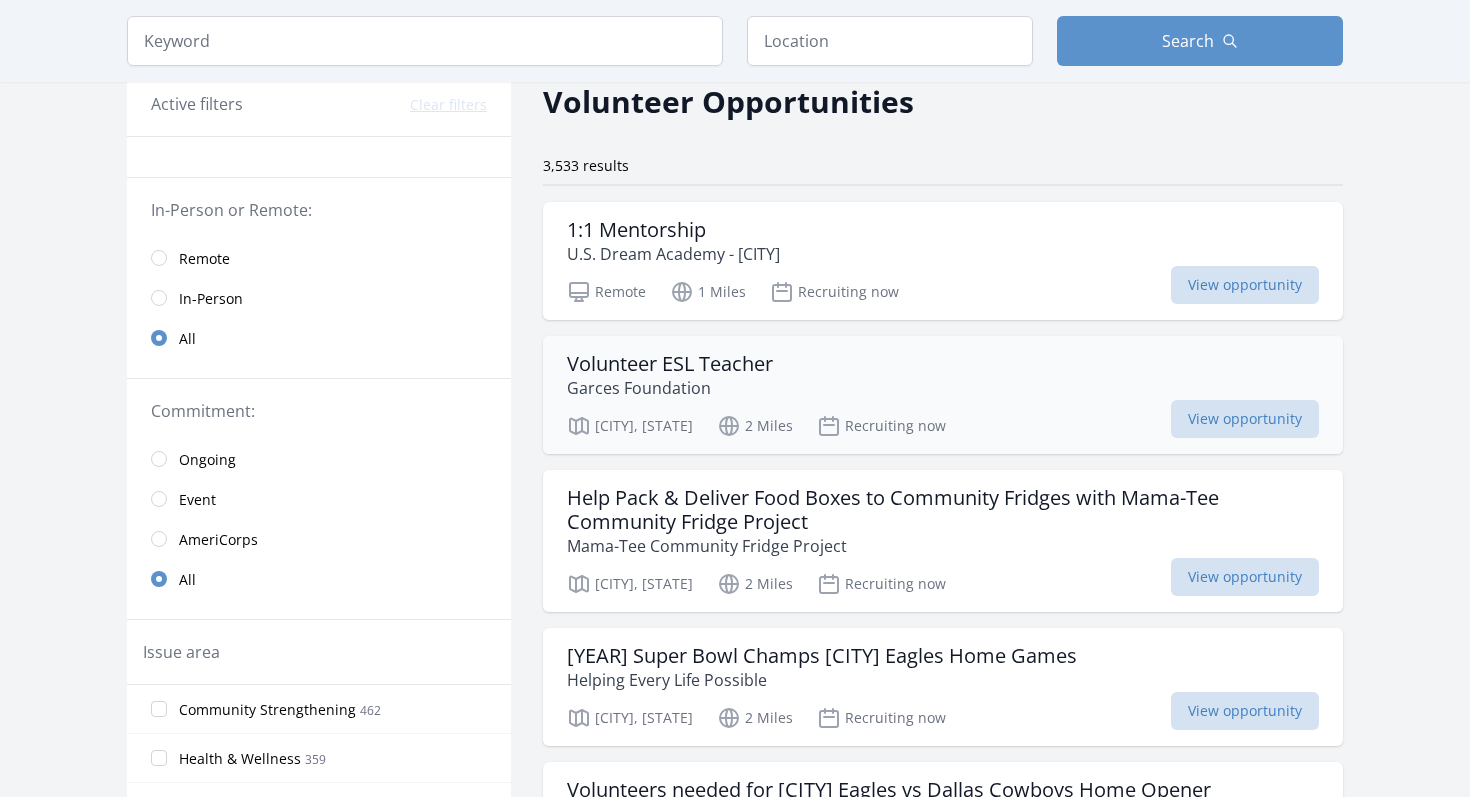 click on "Volunteer ESL Teacher
Garces Foundation
Philadelphia, PA
2 Miles
Recruiting now
View opportunity" at bounding box center [943, 395] 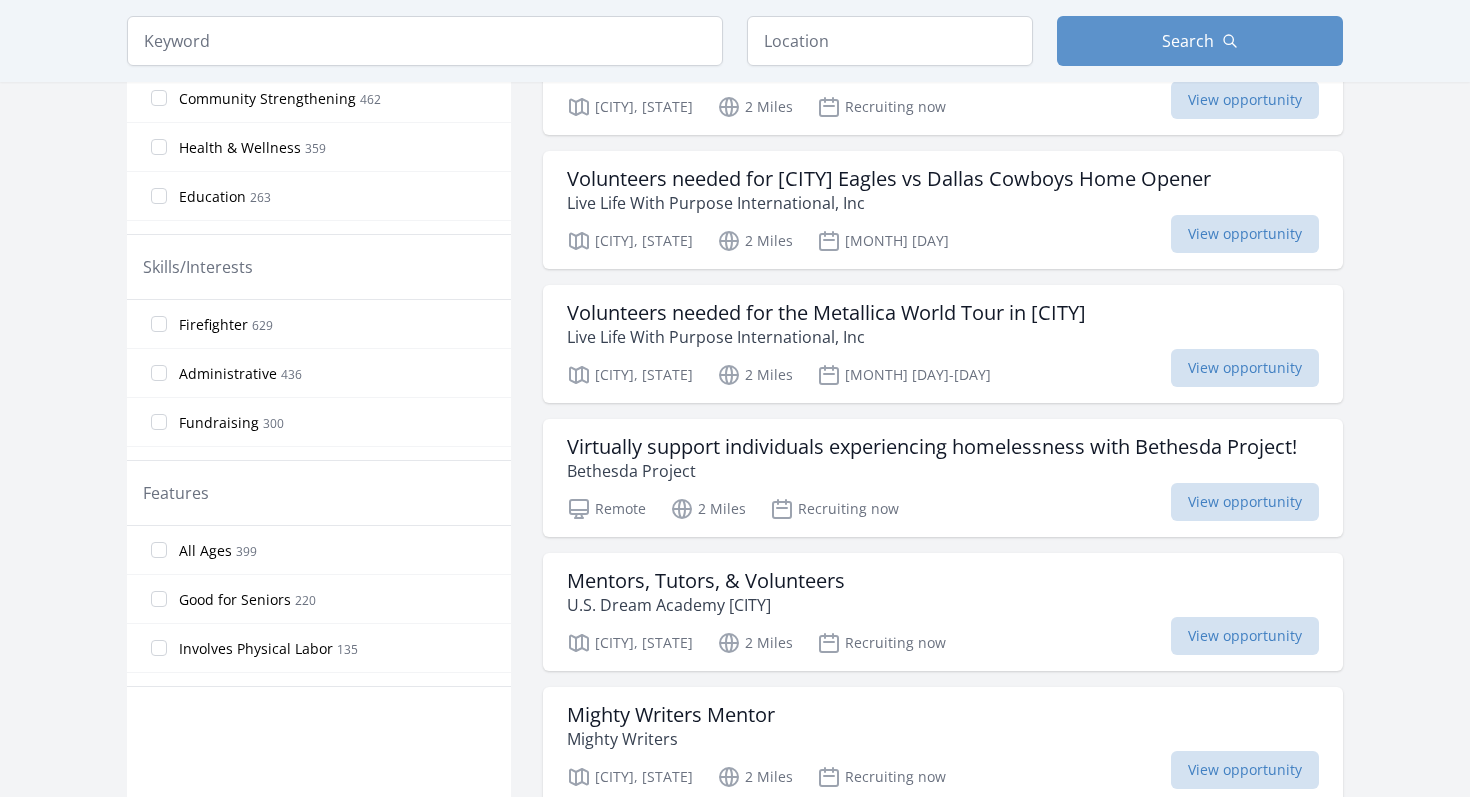 scroll, scrollTop: 798, scrollLeft: 0, axis: vertical 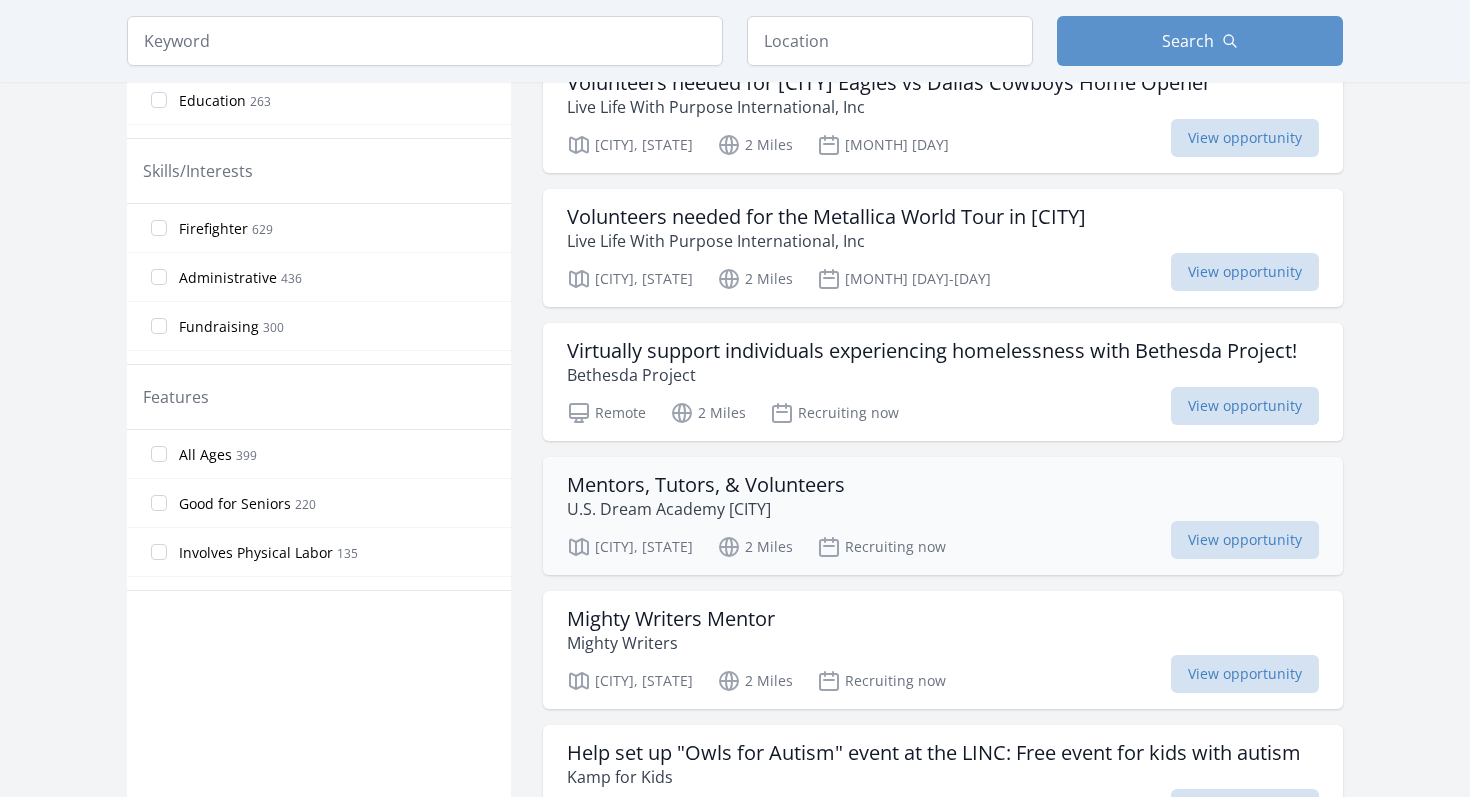 click on "Mentors, Tutors, & Volunteers" at bounding box center (706, 485) 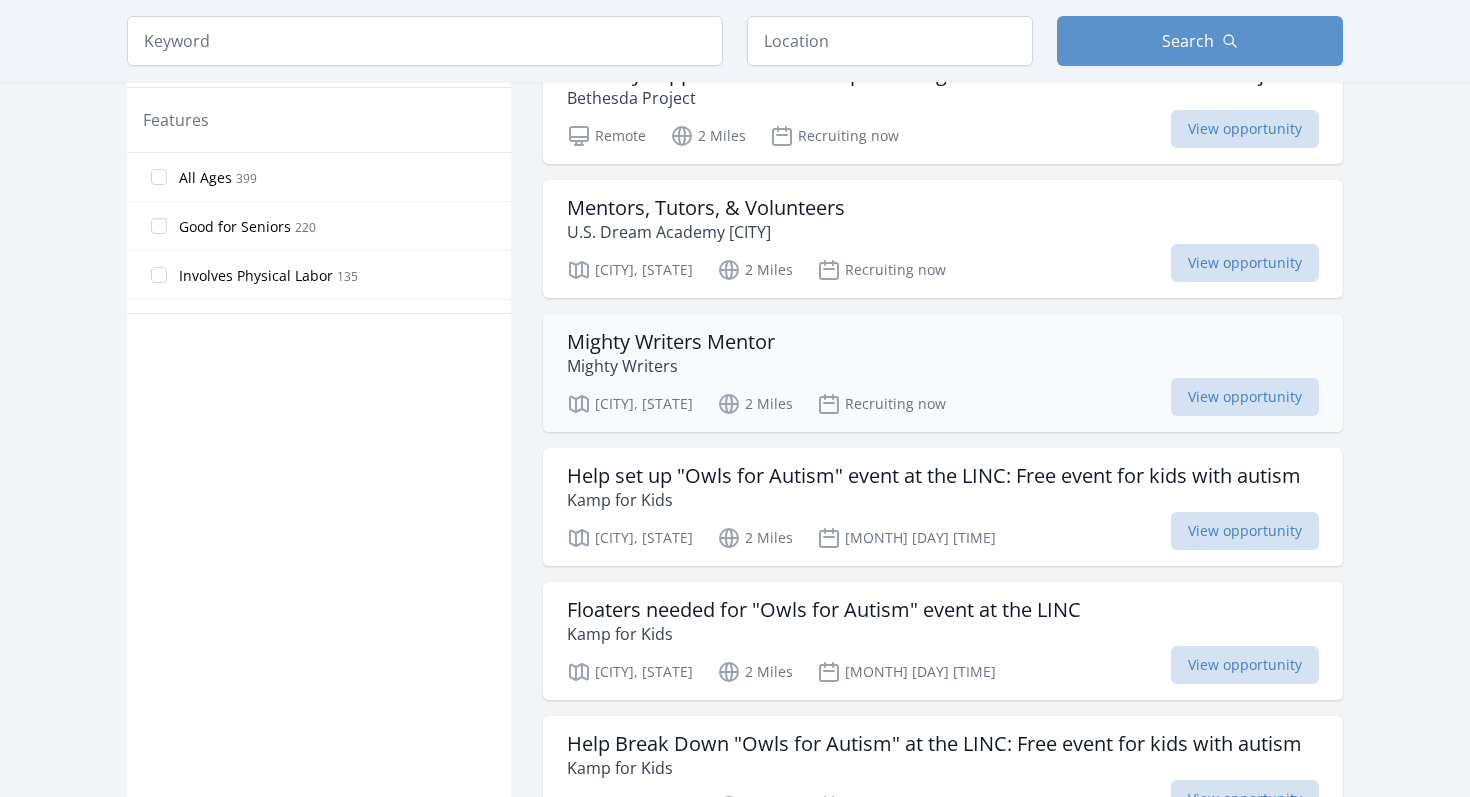 scroll, scrollTop: 1077, scrollLeft: 0, axis: vertical 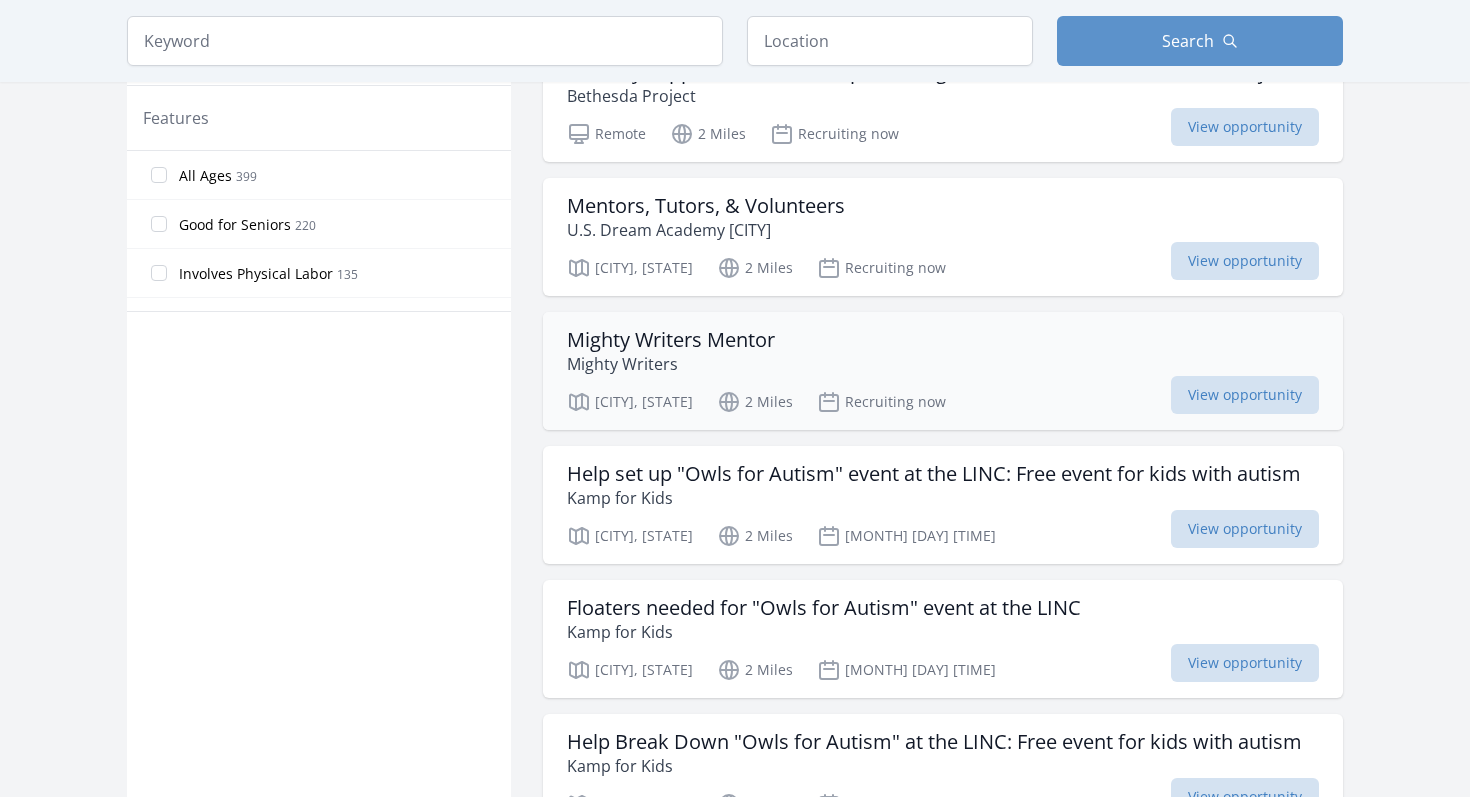 click on "Mighty Writers Mentor" at bounding box center (671, 340) 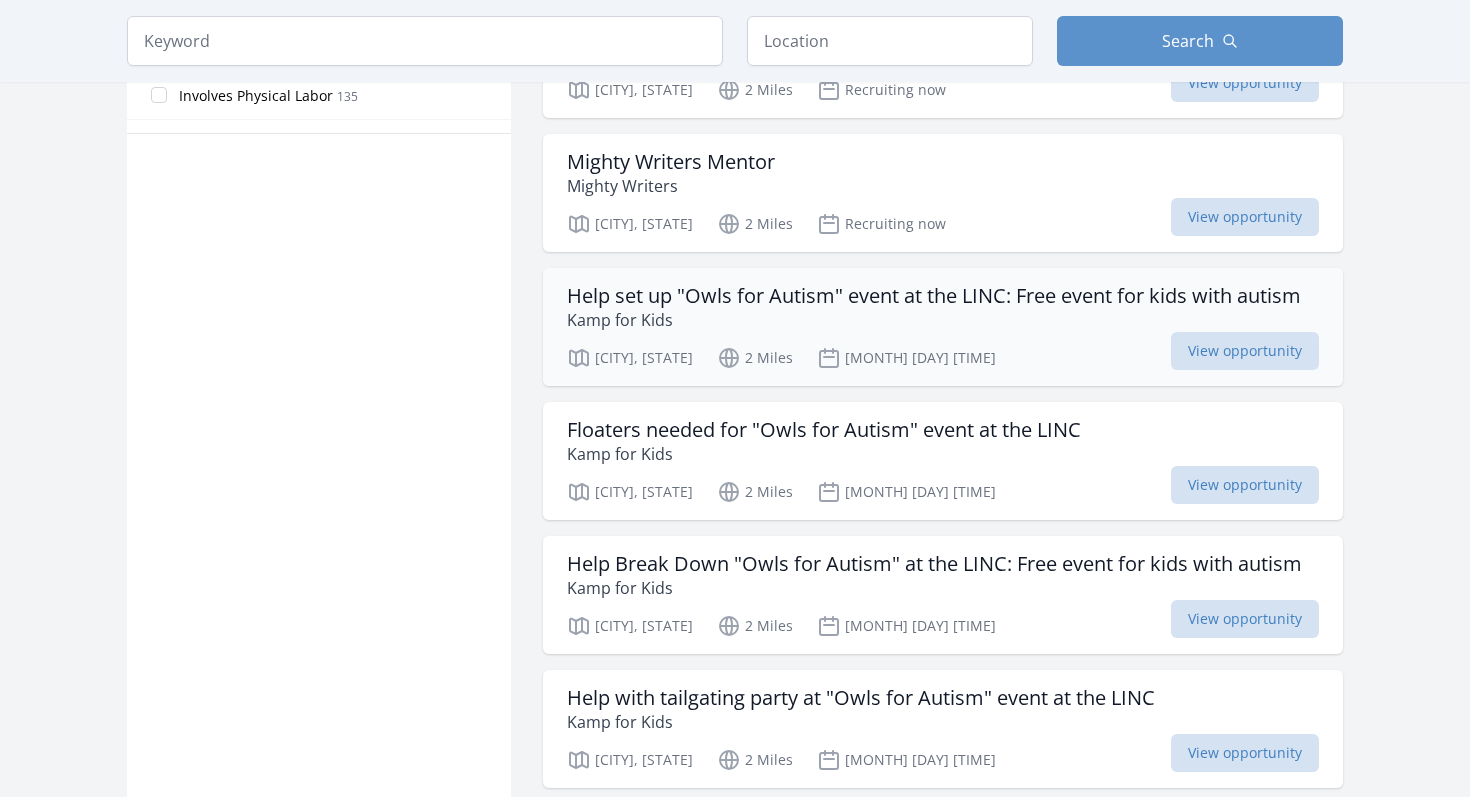scroll, scrollTop: 1263, scrollLeft: 0, axis: vertical 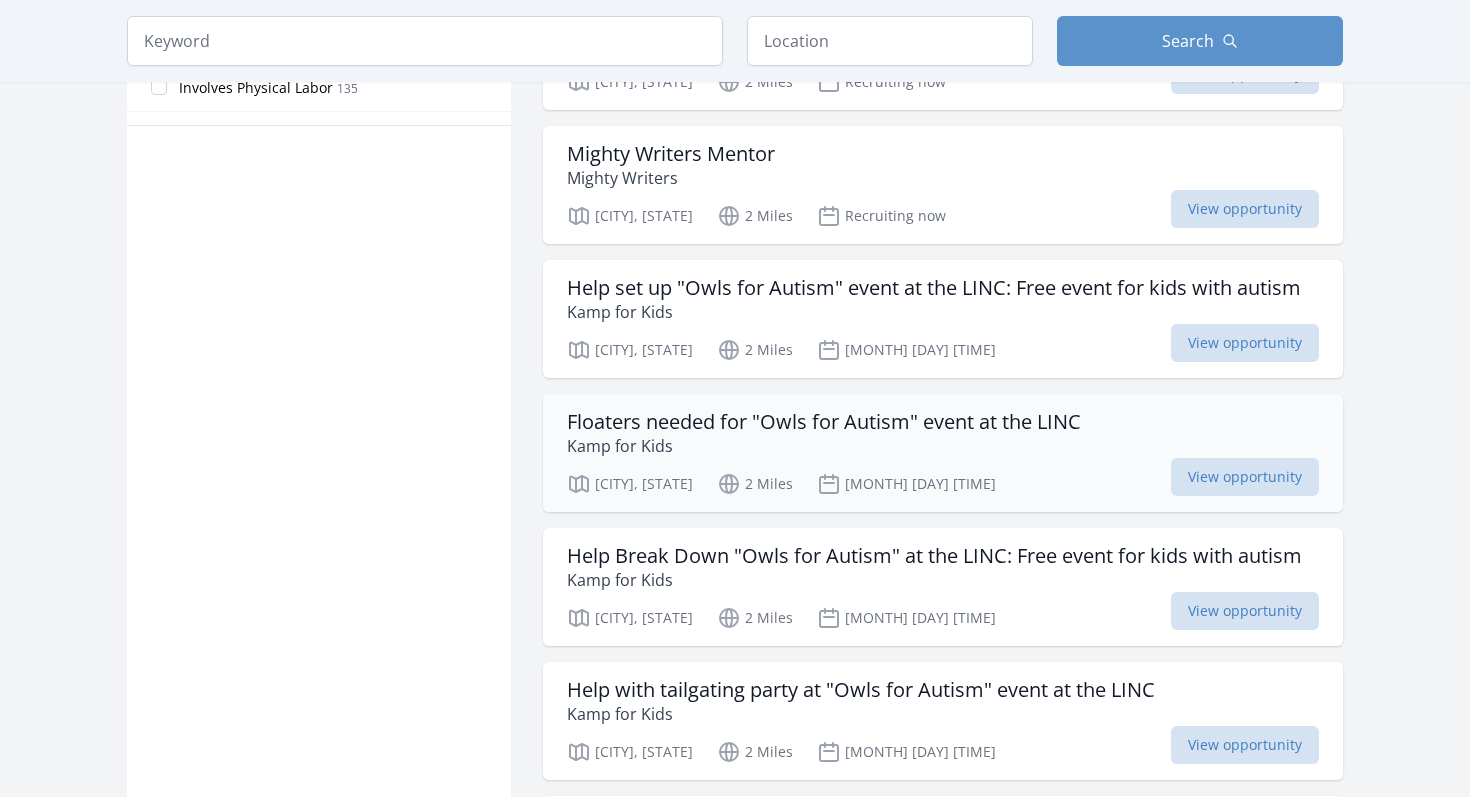 click on "Floaters needed for "Owls for Autism" event at the LINC" at bounding box center (824, 422) 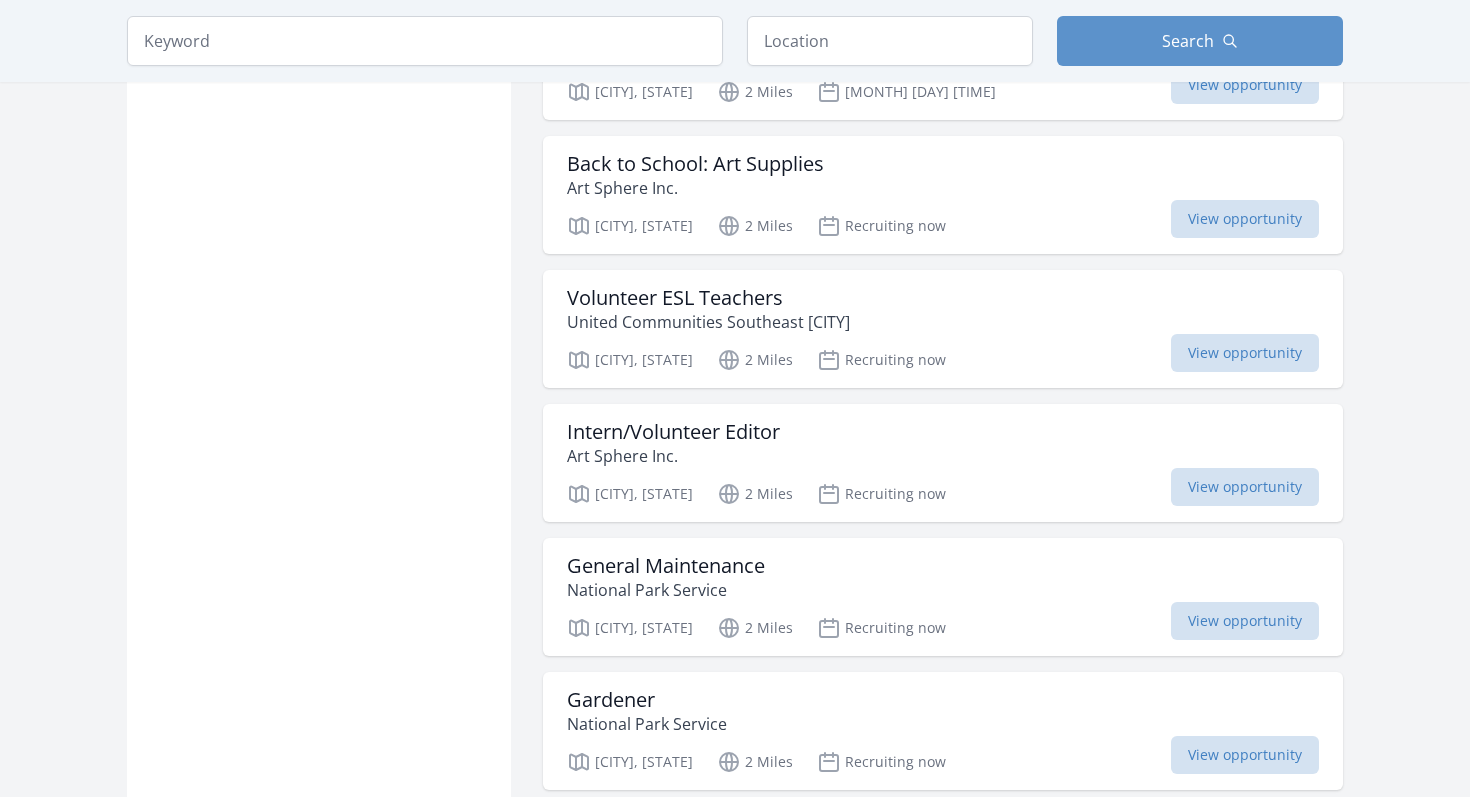 scroll, scrollTop: 2598, scrollLeft: 0, axis: vertical 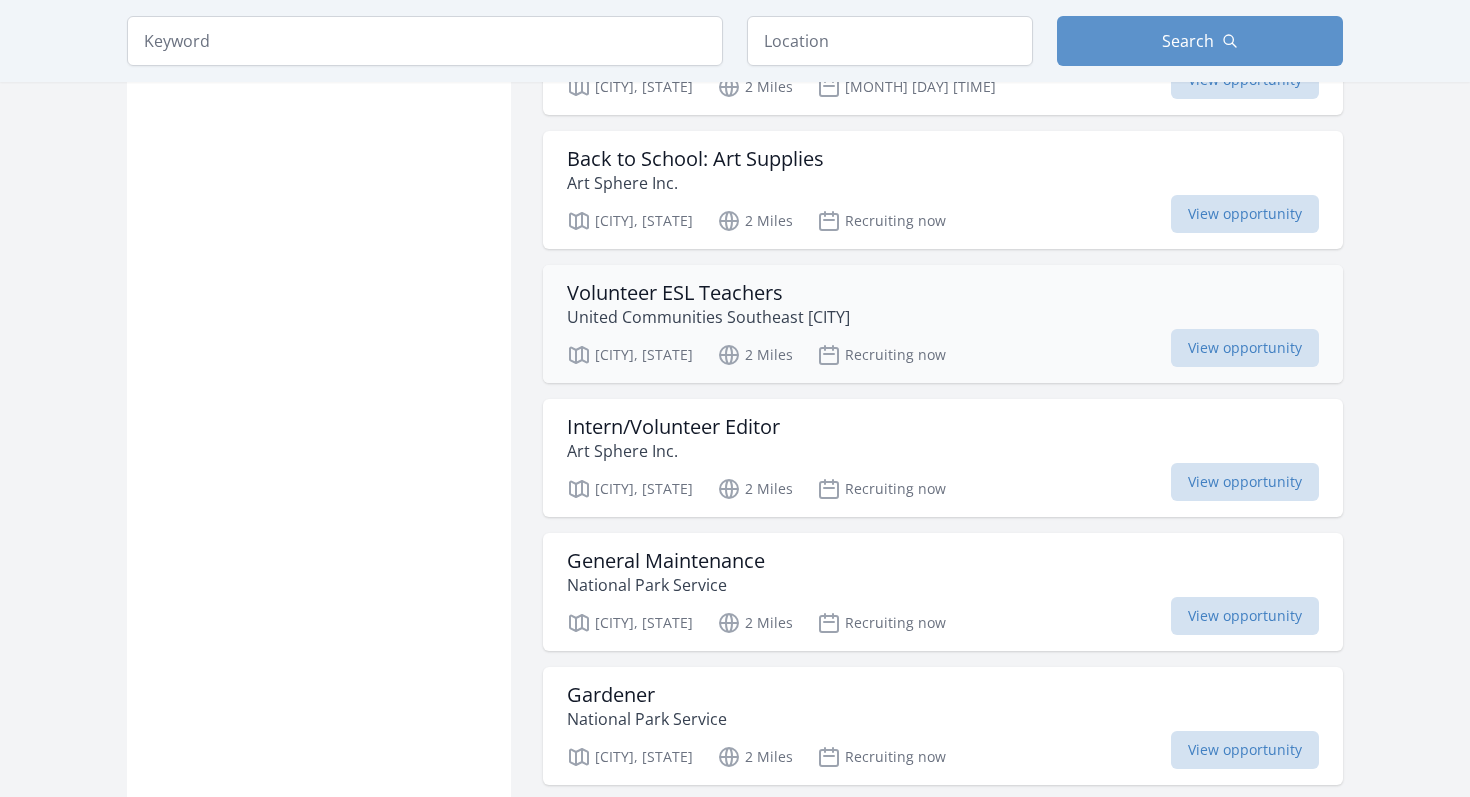 click on "Volunteer ESL Teachers" at bounding box center (708, 293) 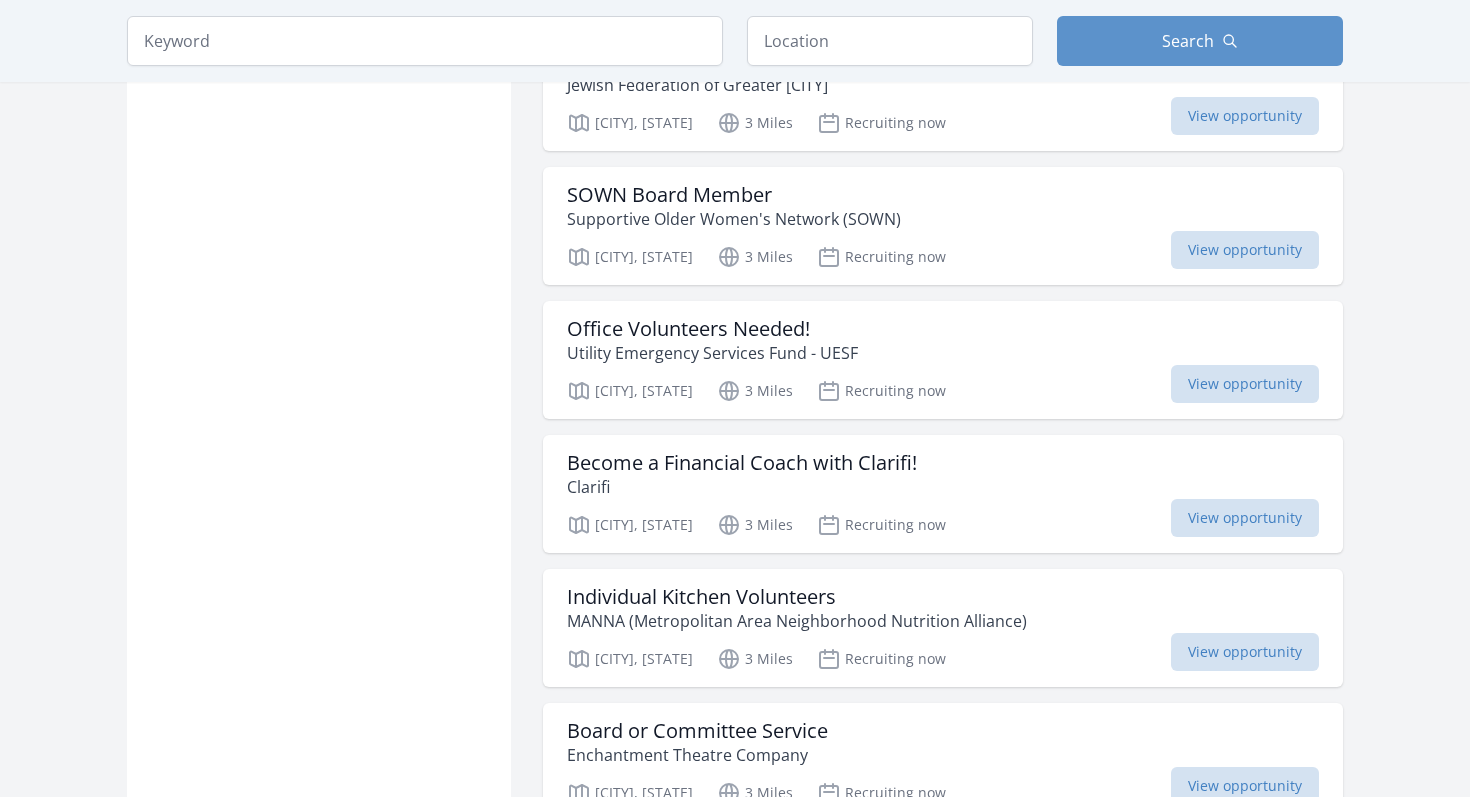 scroll, scrollTop: 4843, scrollLeft: 0, axis: vertical 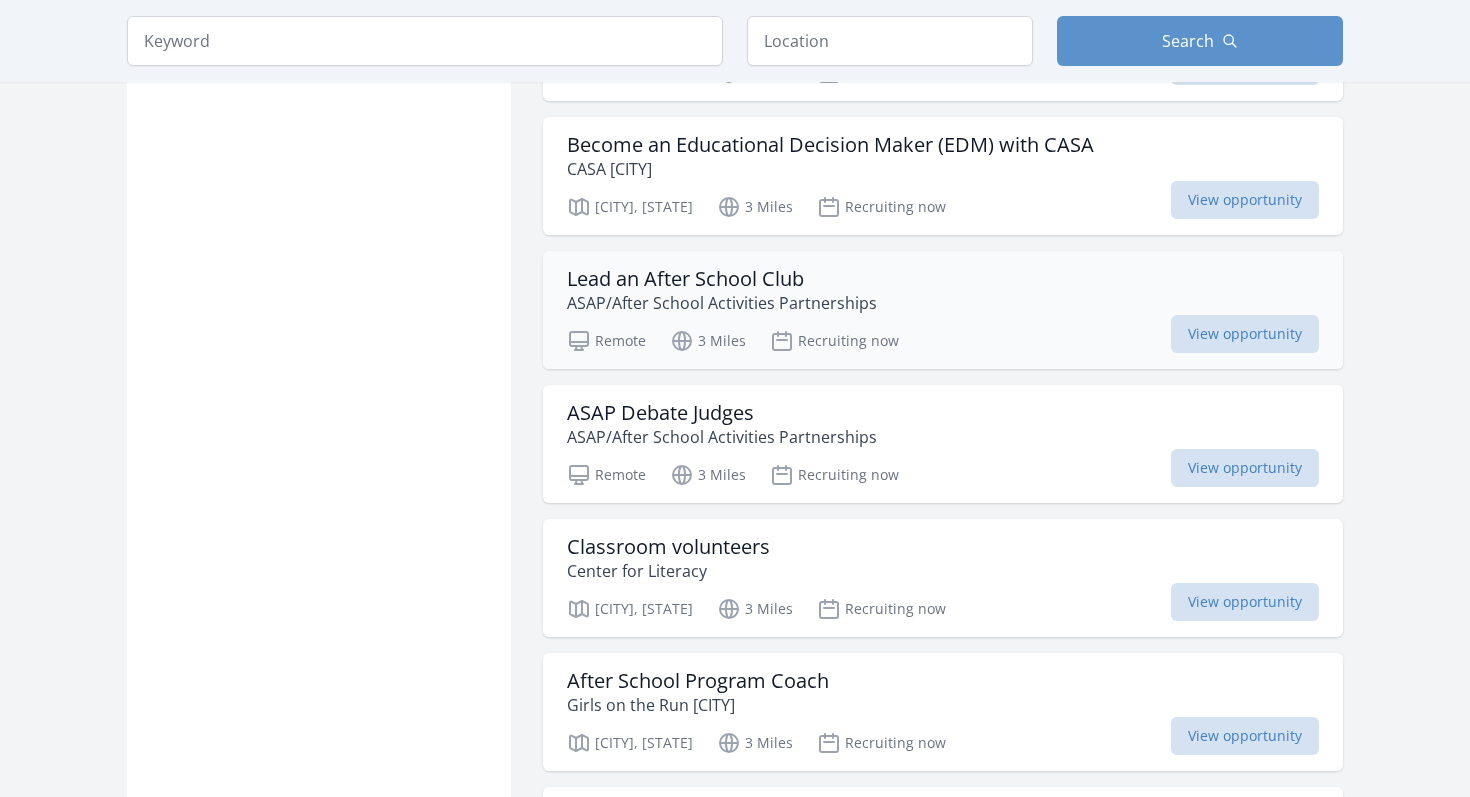 click on "Lead an After School Club" at bounding box center (722, 279) 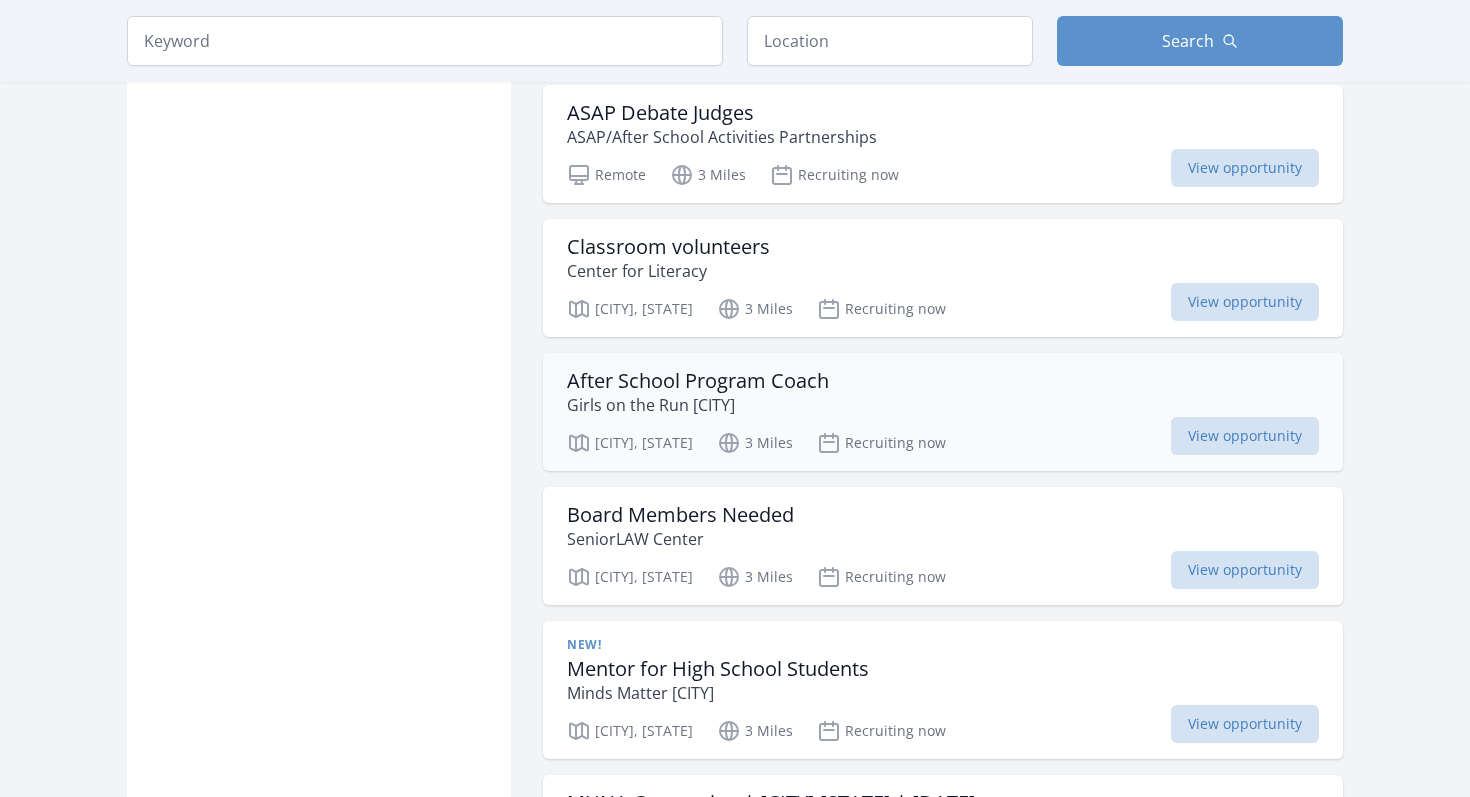 scroll, scrollTop: 6270, scrollLeft: 0, axis: vertical 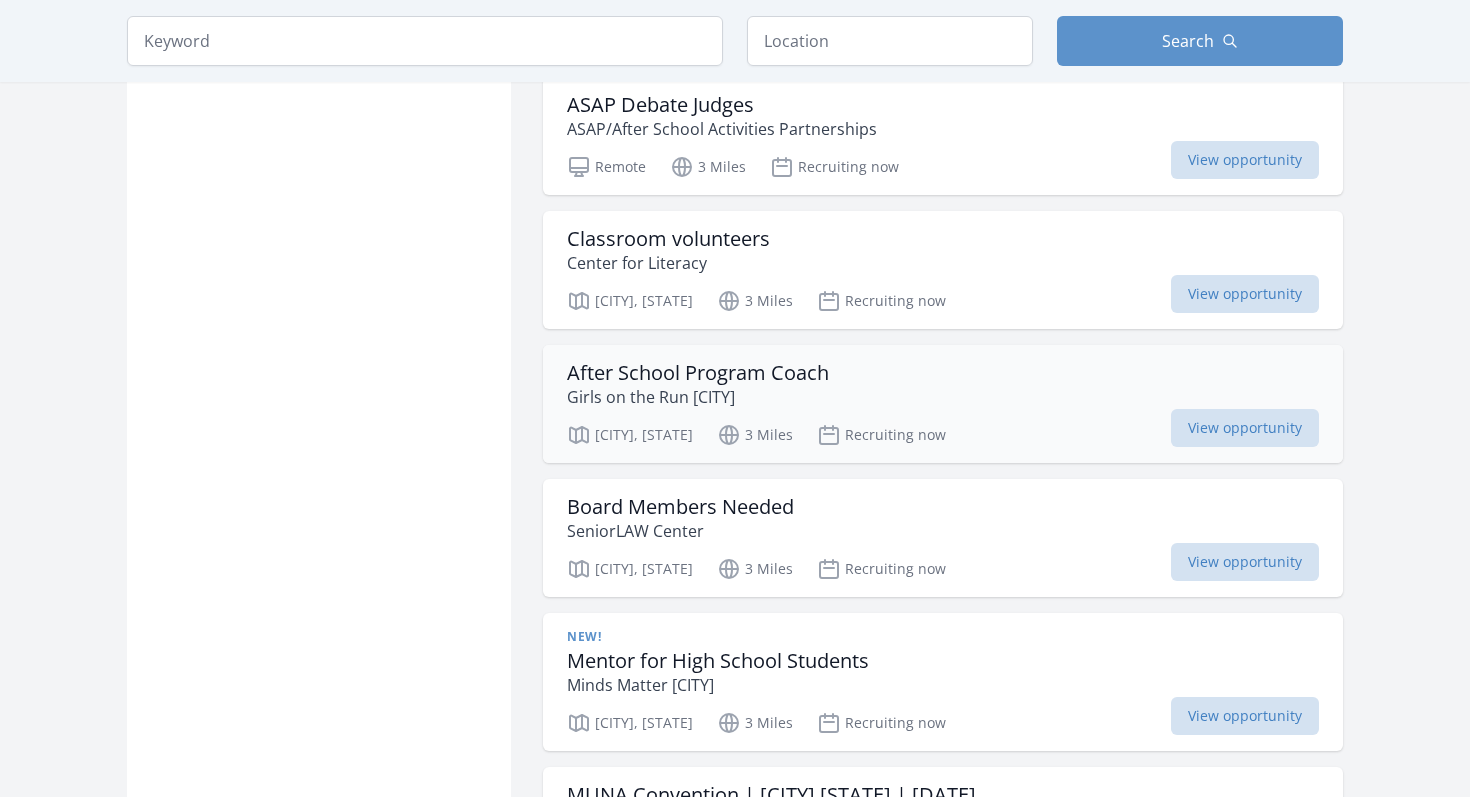 click on "After School Program Coach" at bounding box center (698, 373) 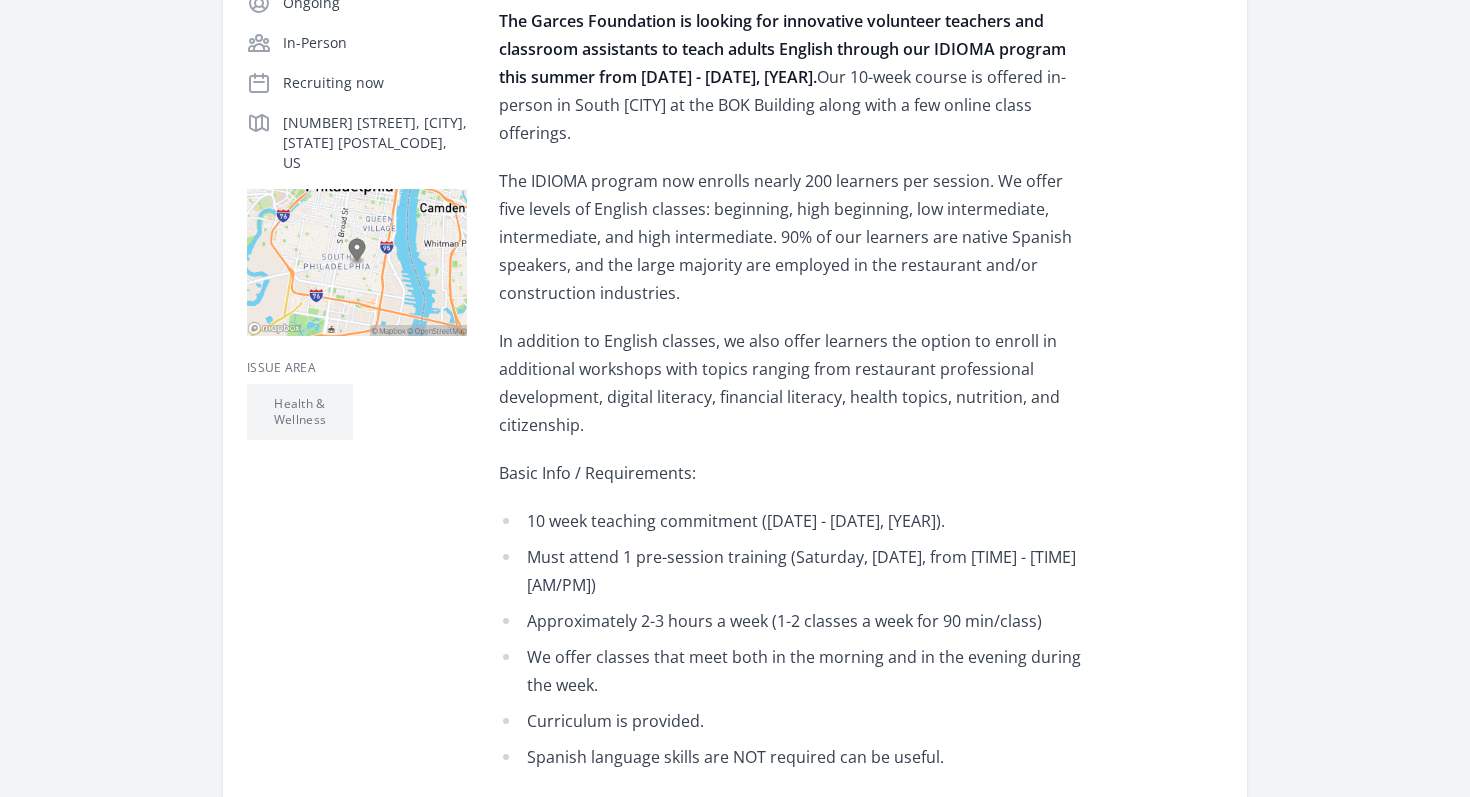 scroll, scrollTop: 420, scrollLeft: 0, axis: vertical 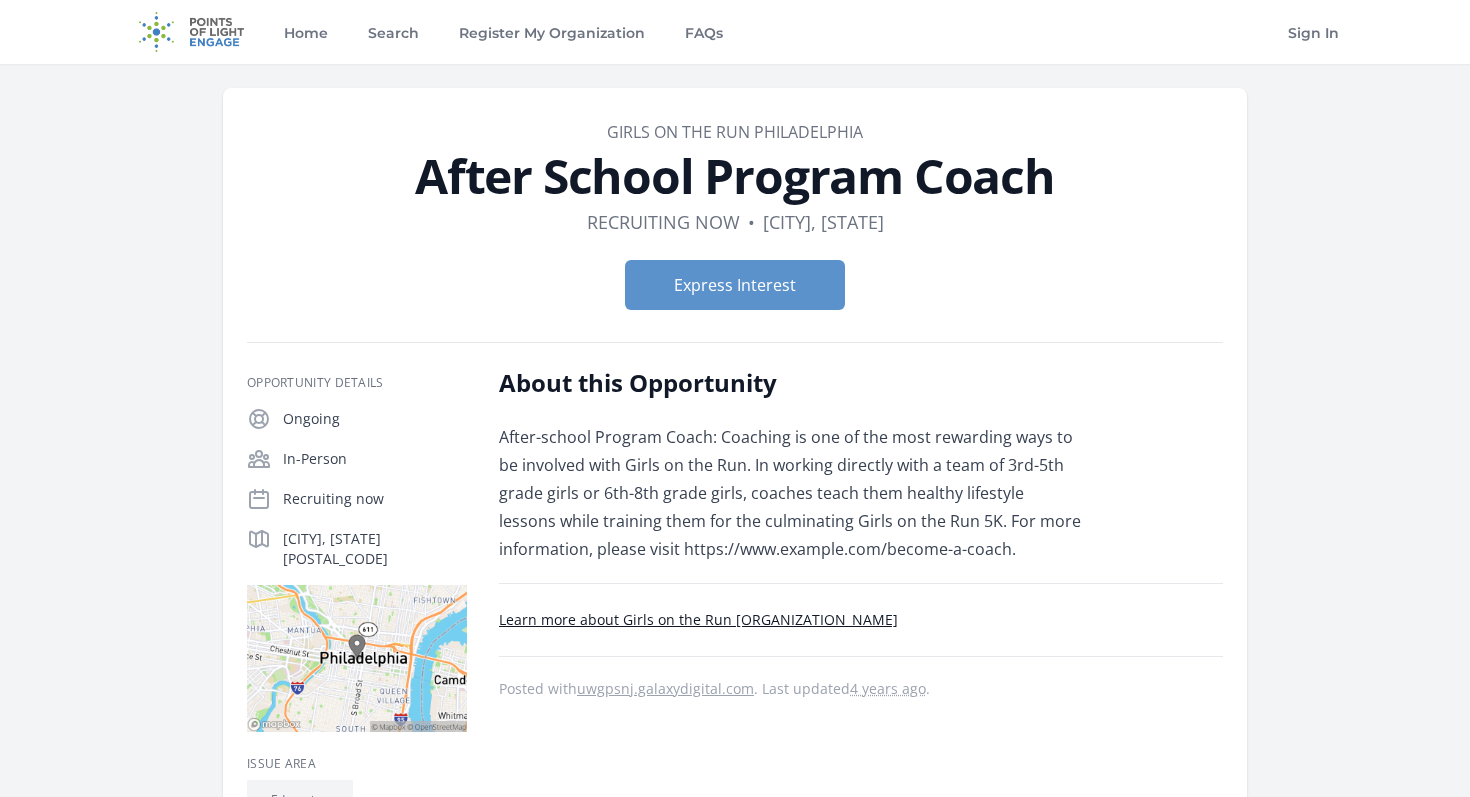 drag, startPoint x: 959, startPoint y: 551, endPoint x: 588, endPoint y: 556, distance: 371.0337 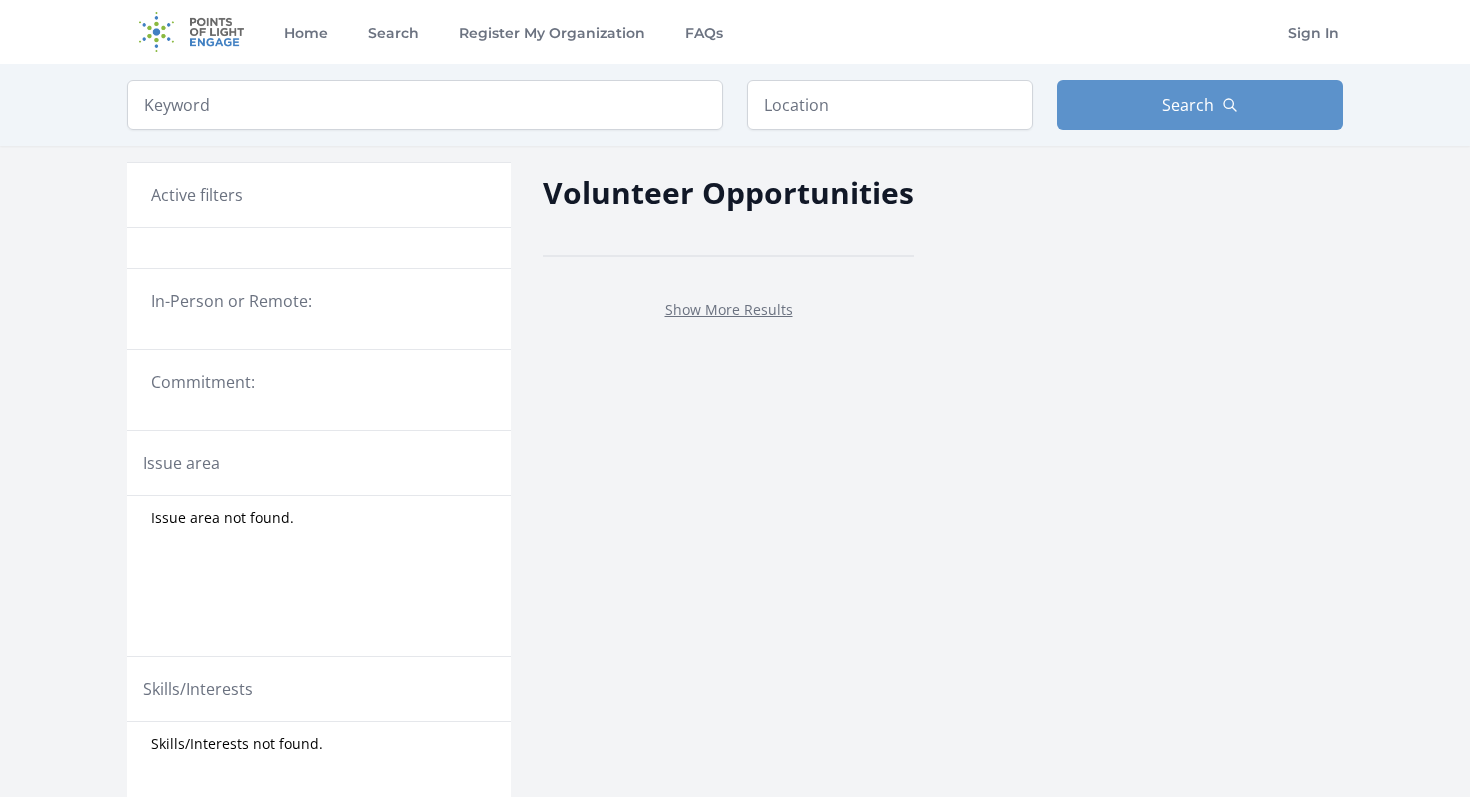 scroll, scrollTop: 0, scrollLeft: 0, axis: both 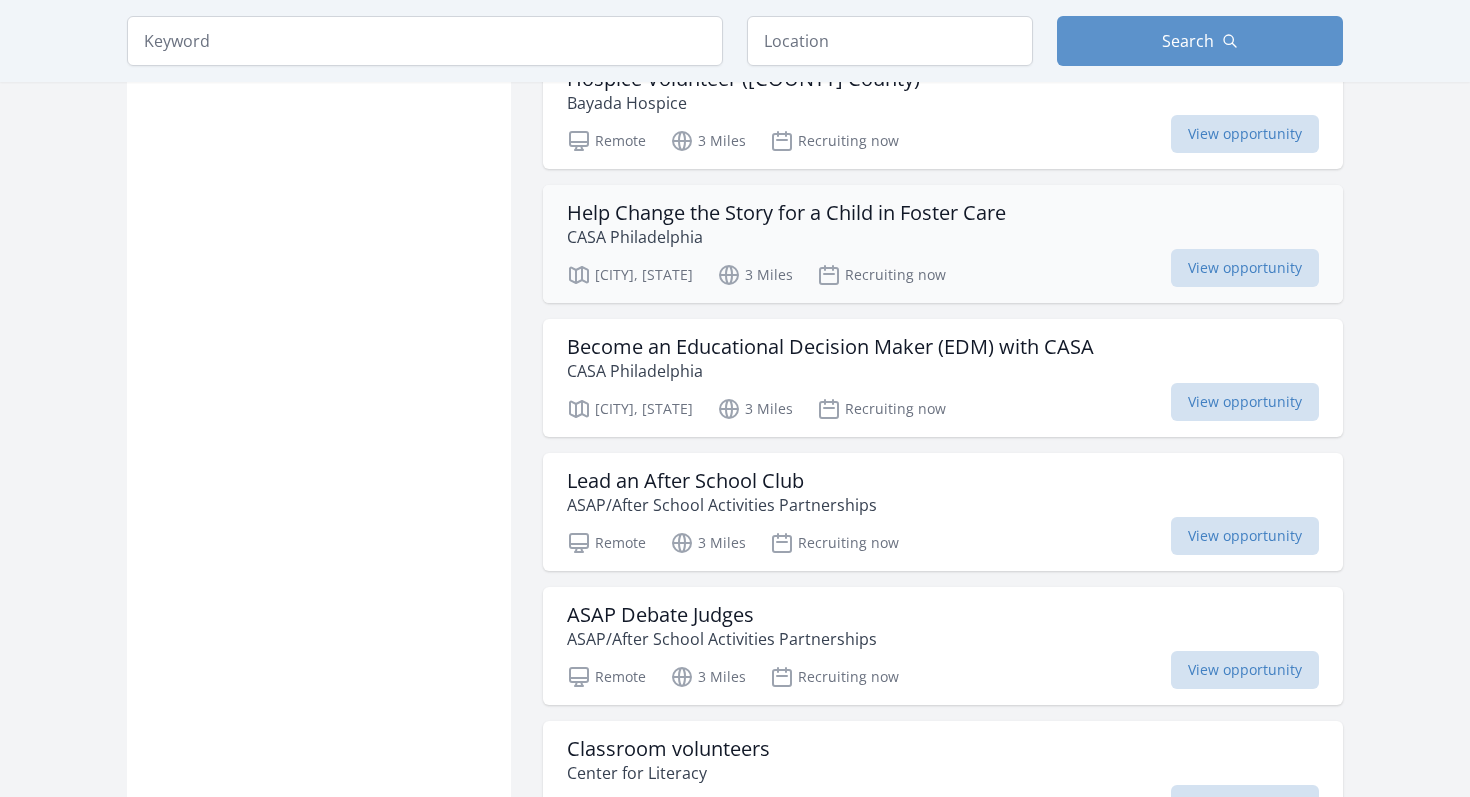 click on "Help Change the Story for a Child in Foster Care" at bounding box center (786, 213) 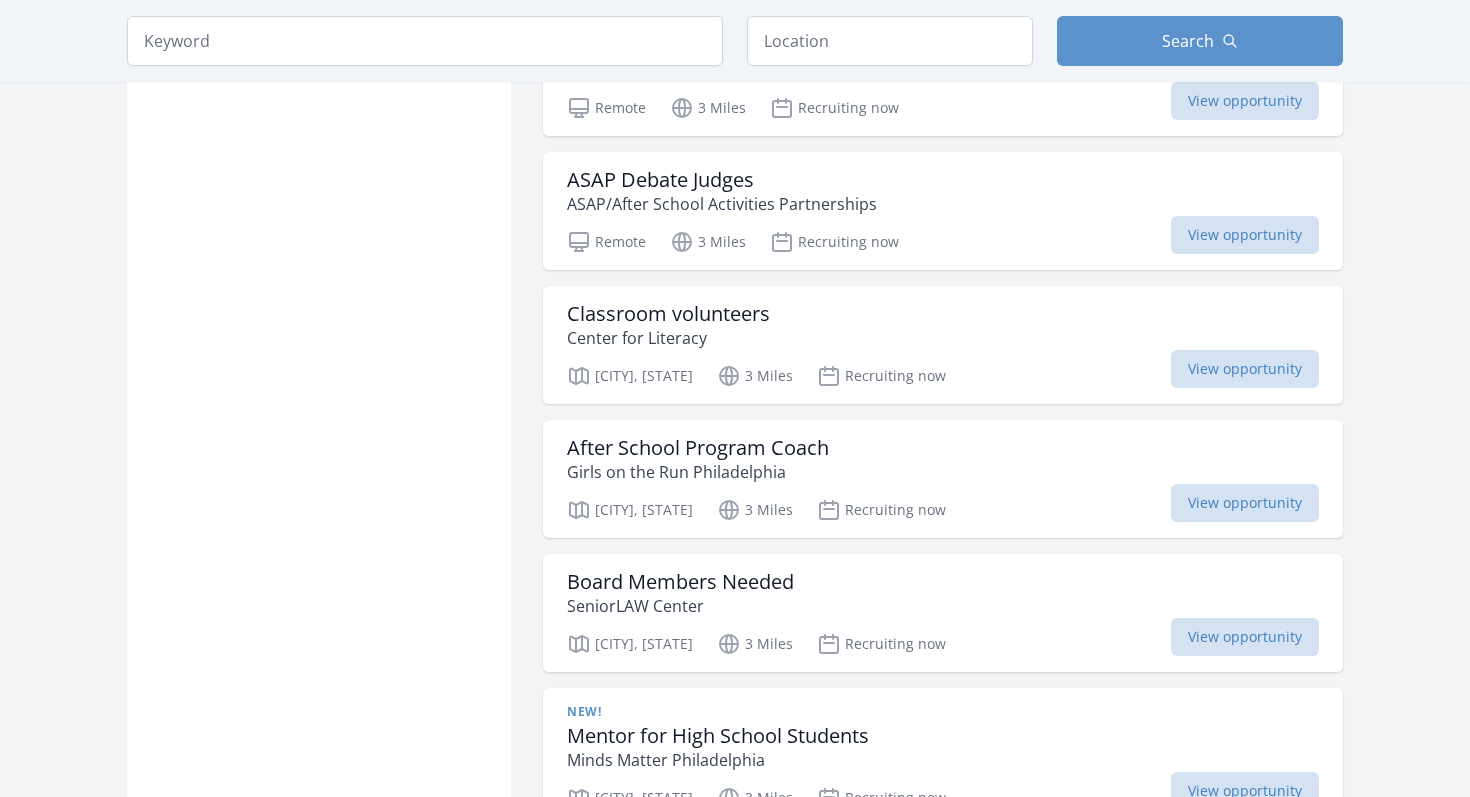 scroll, scrollTop: 6224, scrollLeft: 0, axis: vertical 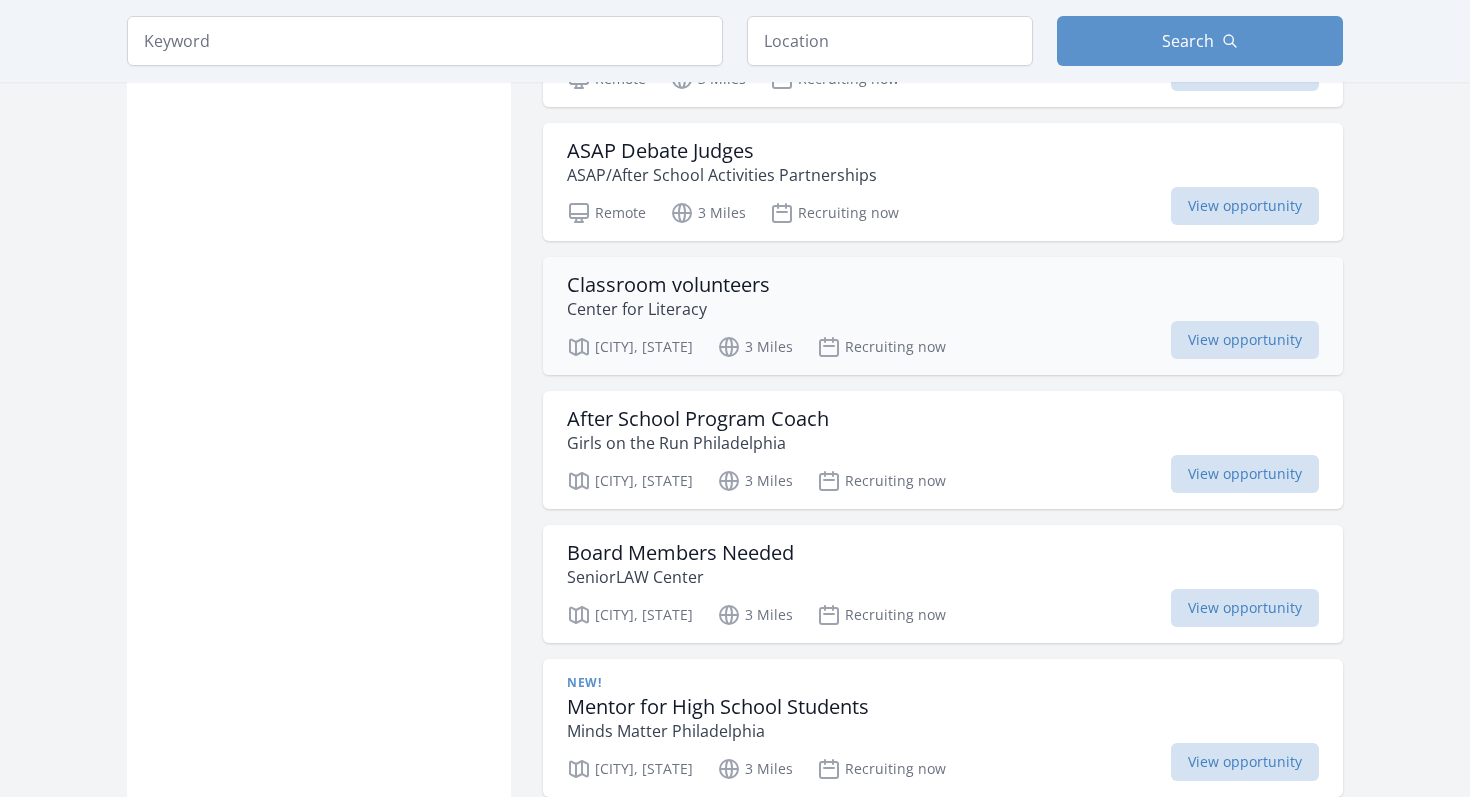 click on "Classroom volunteers" at bounding box center [668, 285] 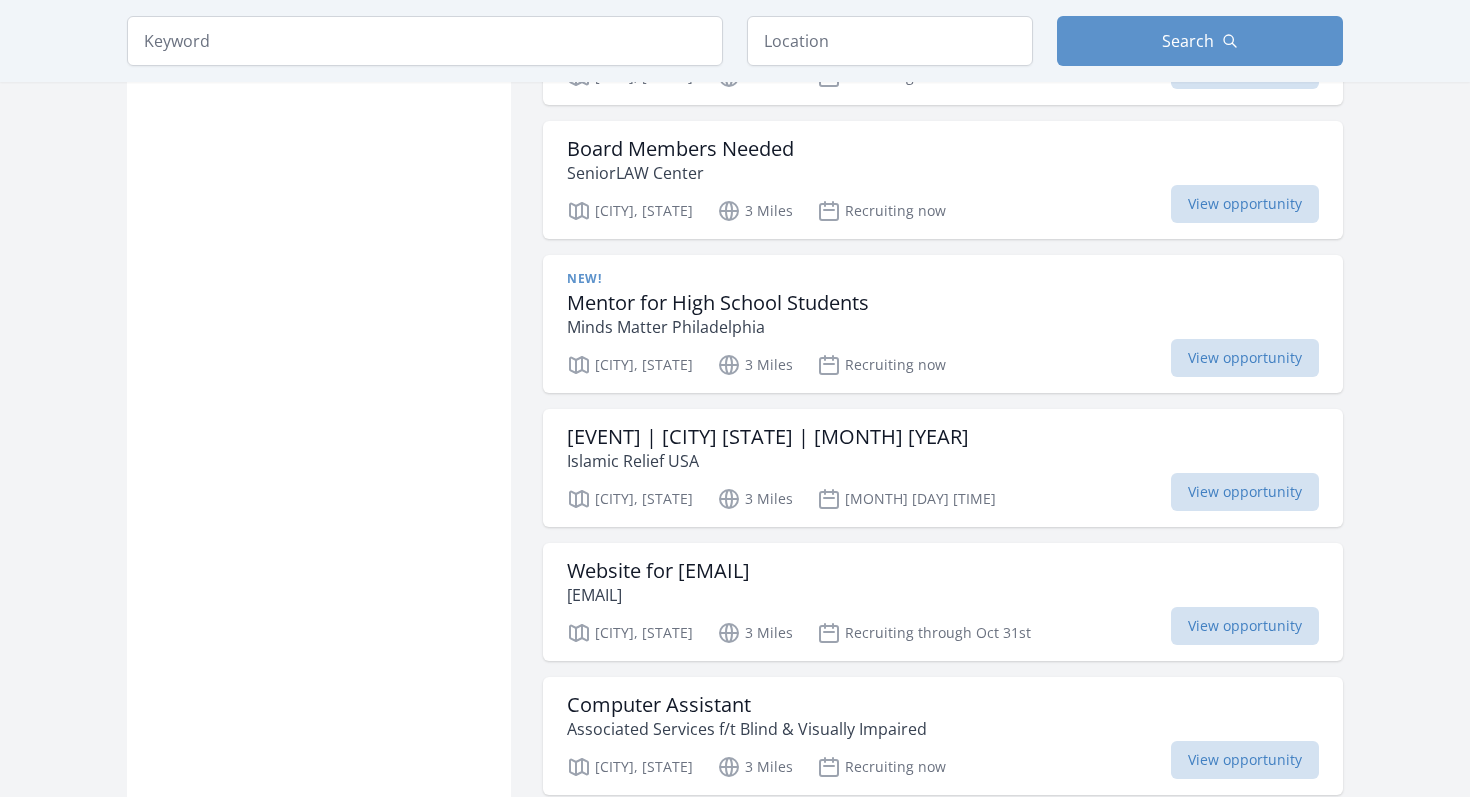 scroll, scrollTop: 6636, scrollLeft: 0, axis: vertical 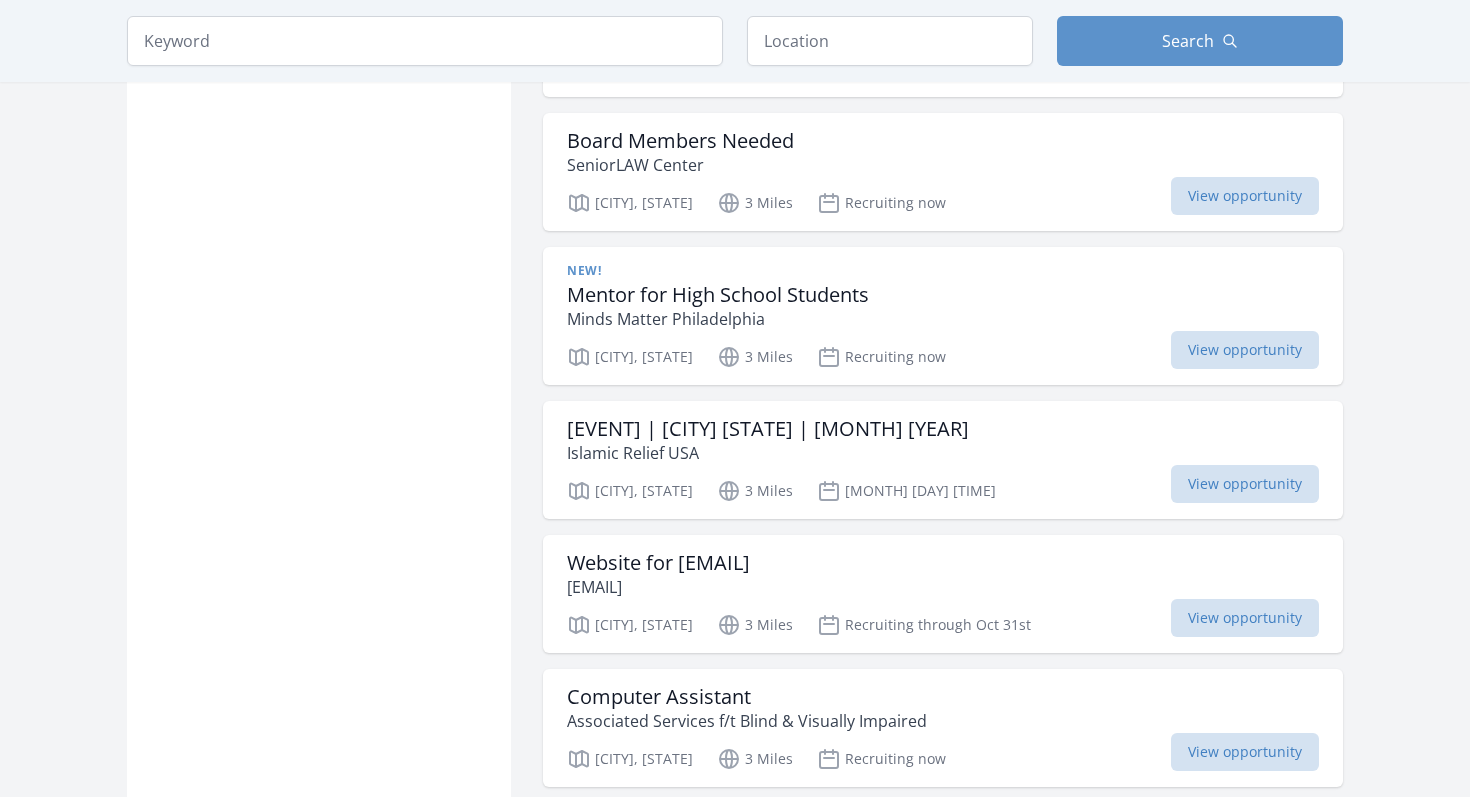 drag, startPoint x: 583, startPoint y: 340, endPoint x: 556, endPoint y: 0, distance: 341.07037 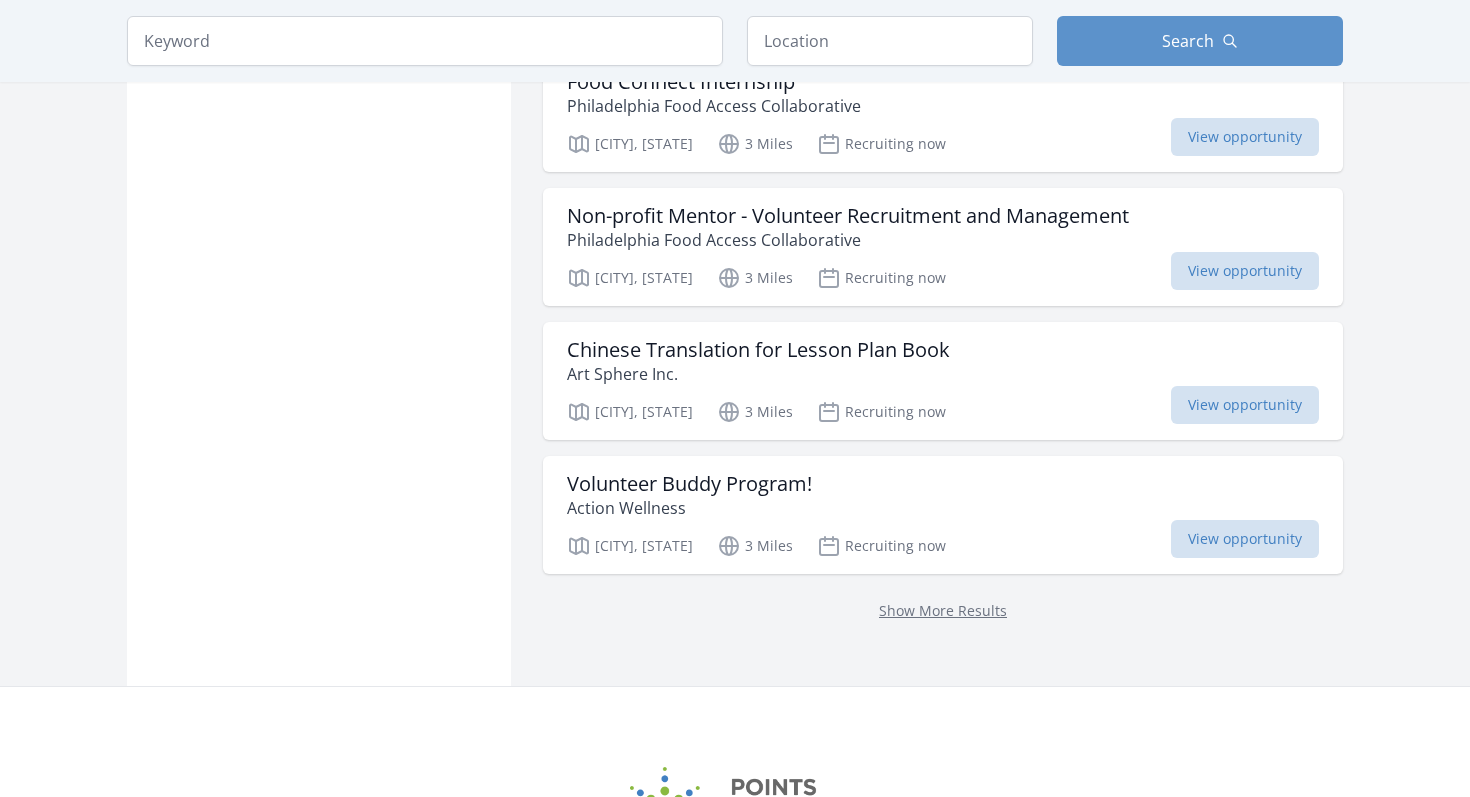 scroll, scrollTop: 7794, scrollLeft: 0, axis: vertical 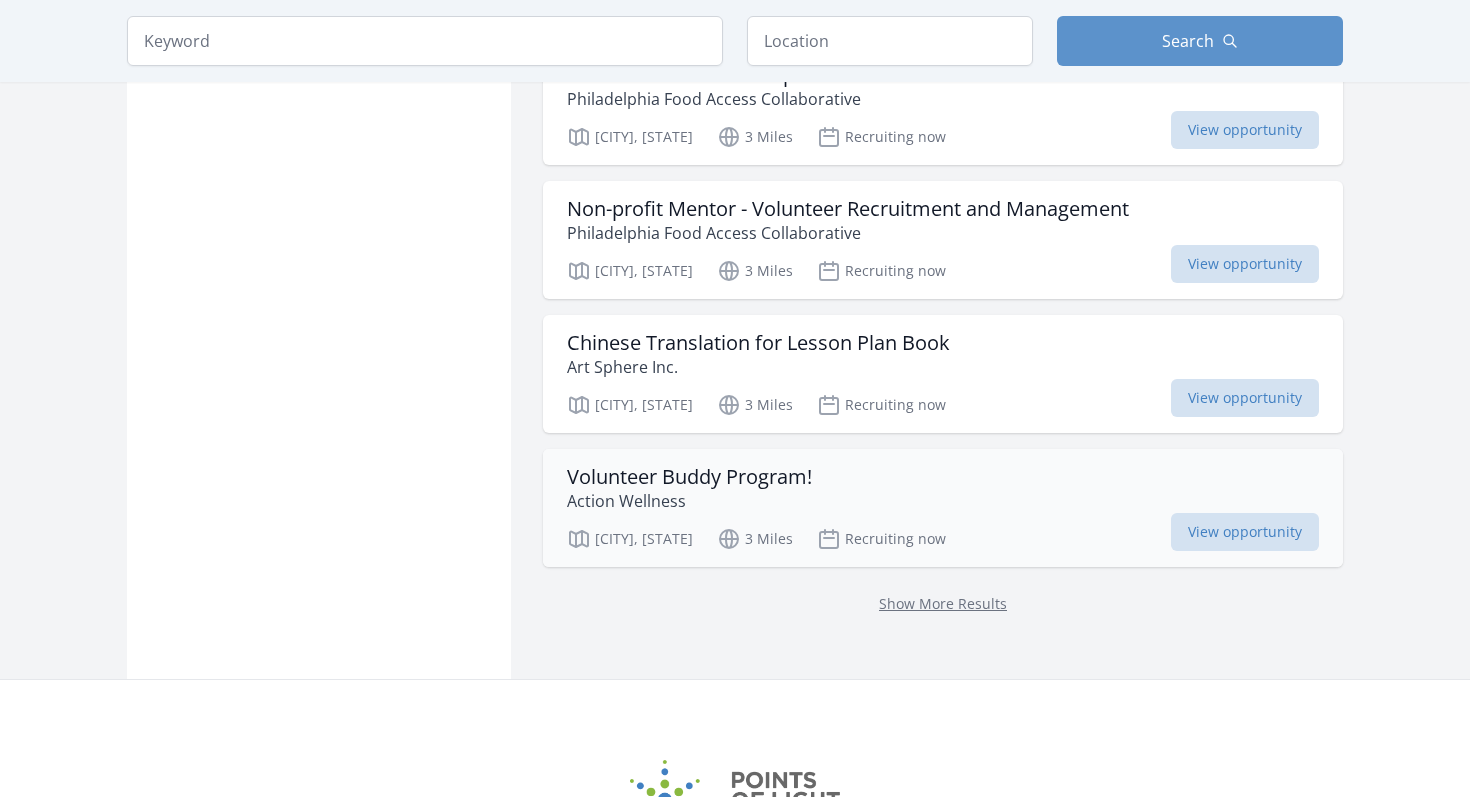 click on "Volunteer Buddy Program!" at bounding box center (689, 477) 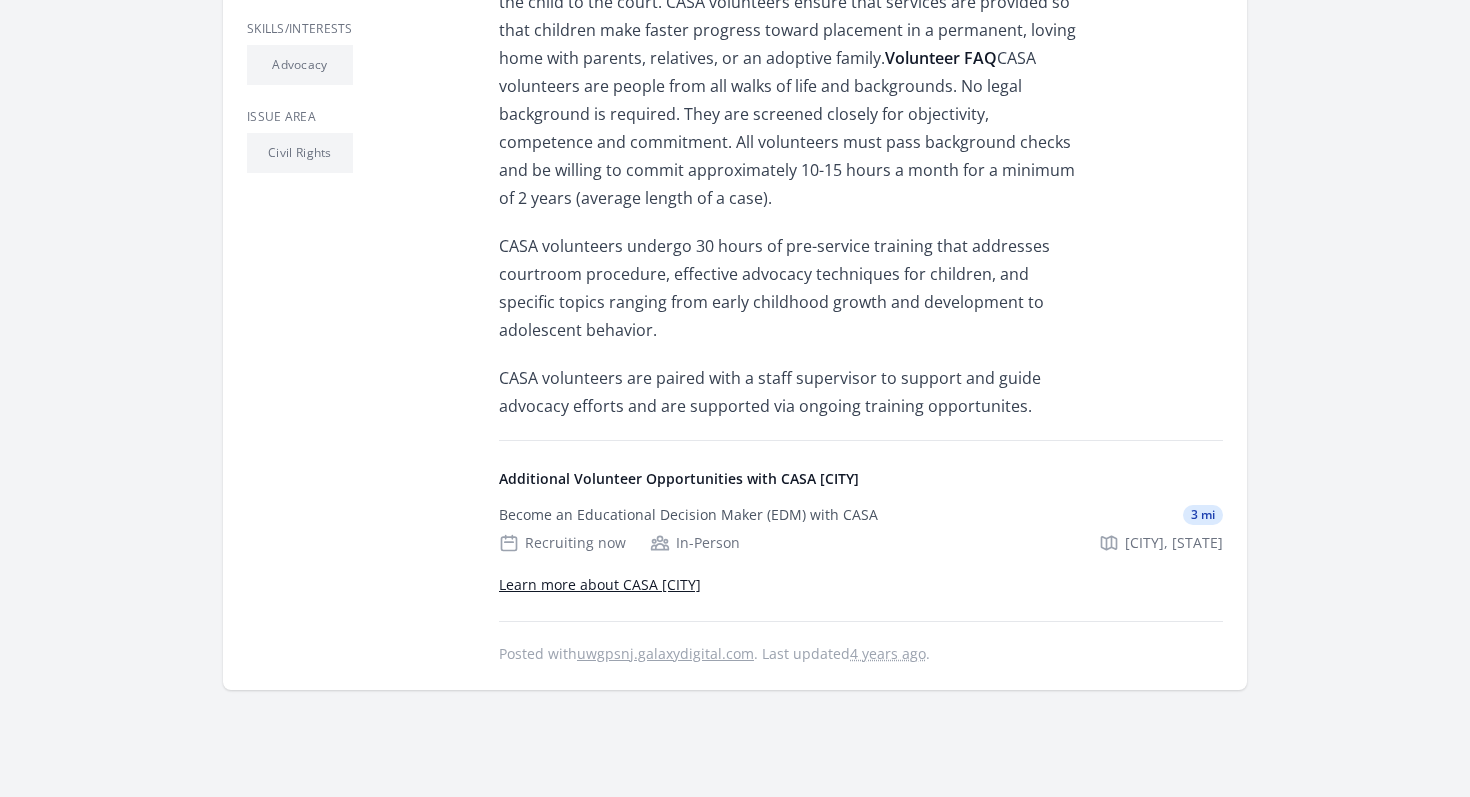 scroll, scrollTop: 847, scrollLeft: 0, axis: vertical 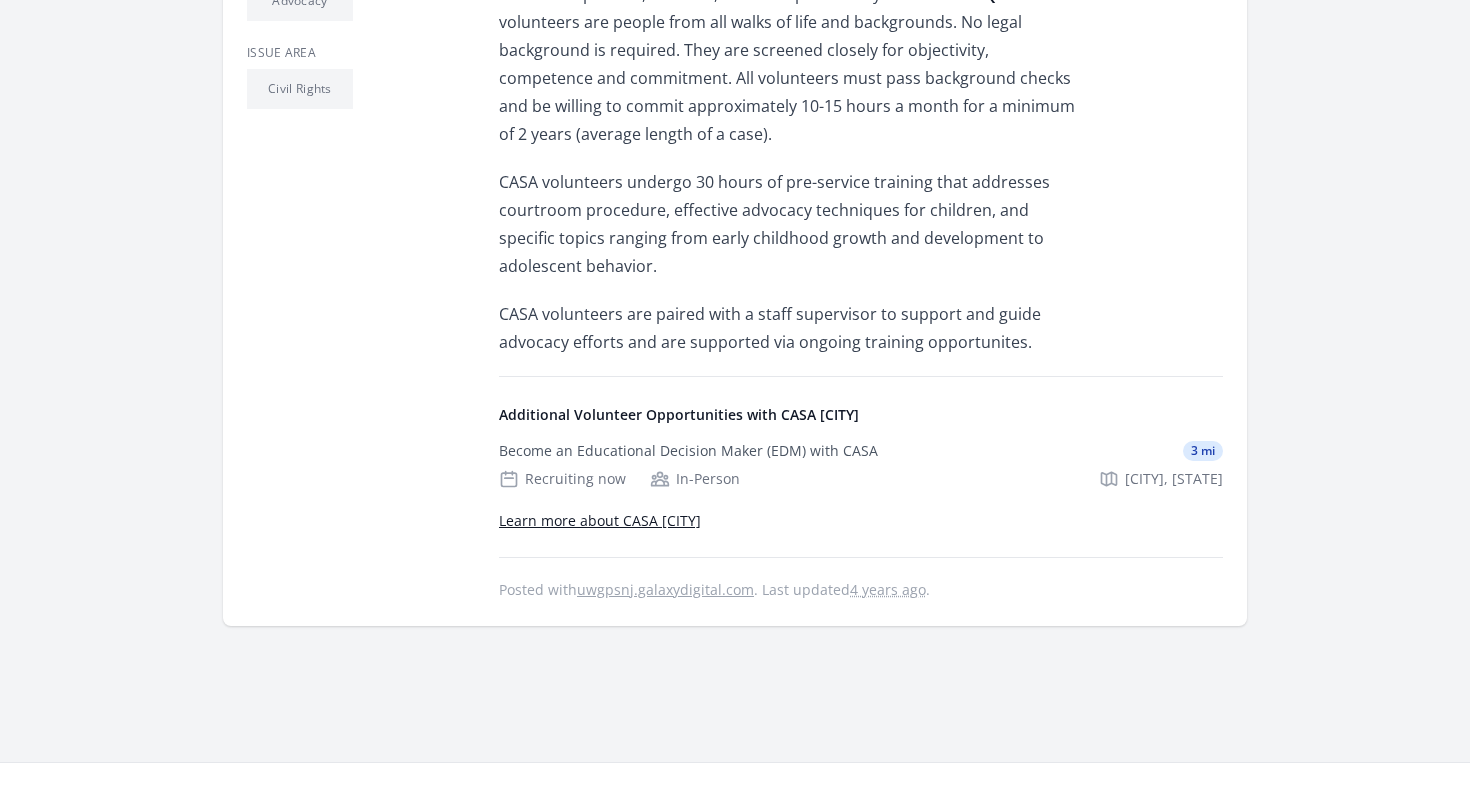 click on "Learn more about CASA Philadelphia" at bounding box center (600, 520) 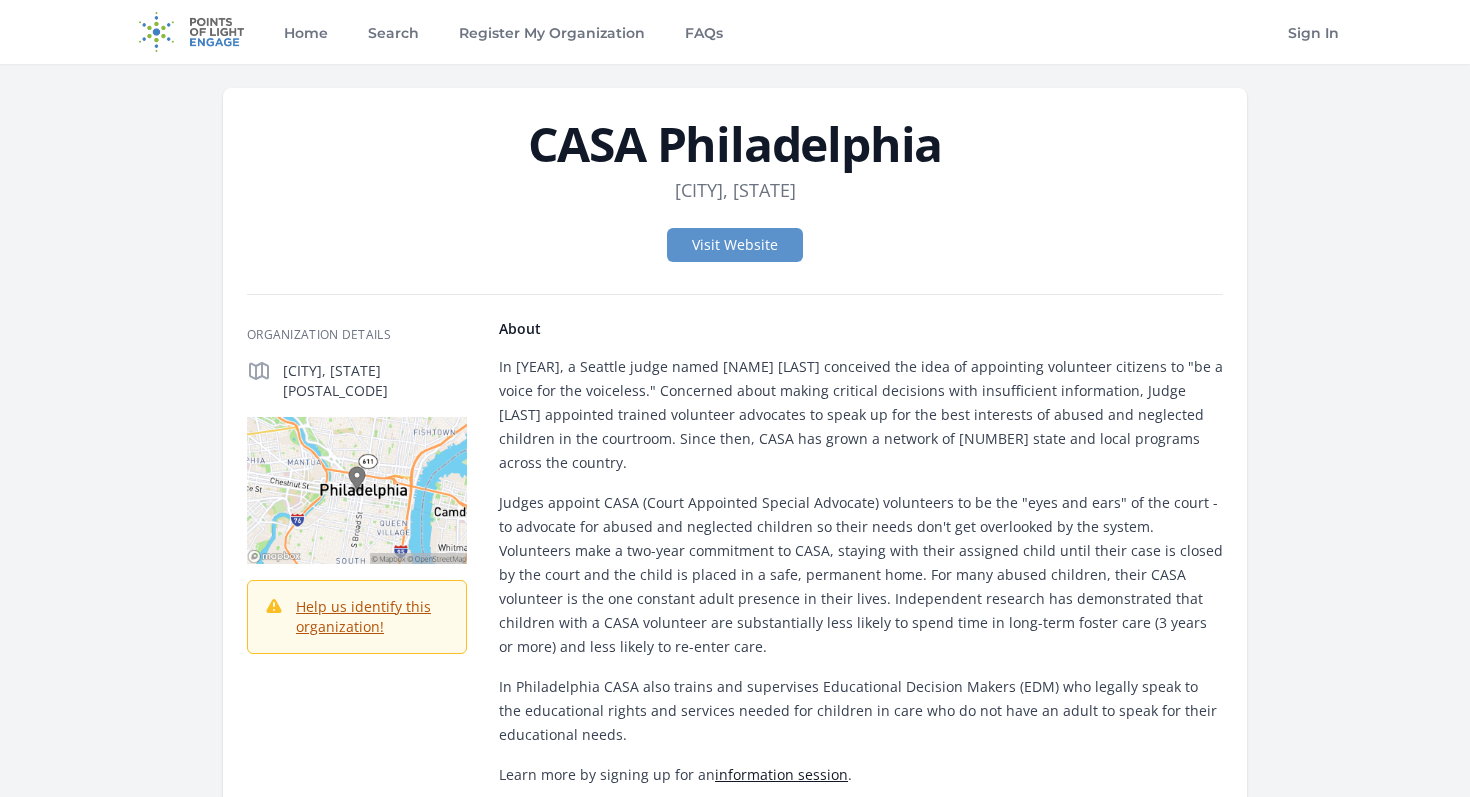 scroll, scrollTop: 0, scrollLeft: 0, axis: both 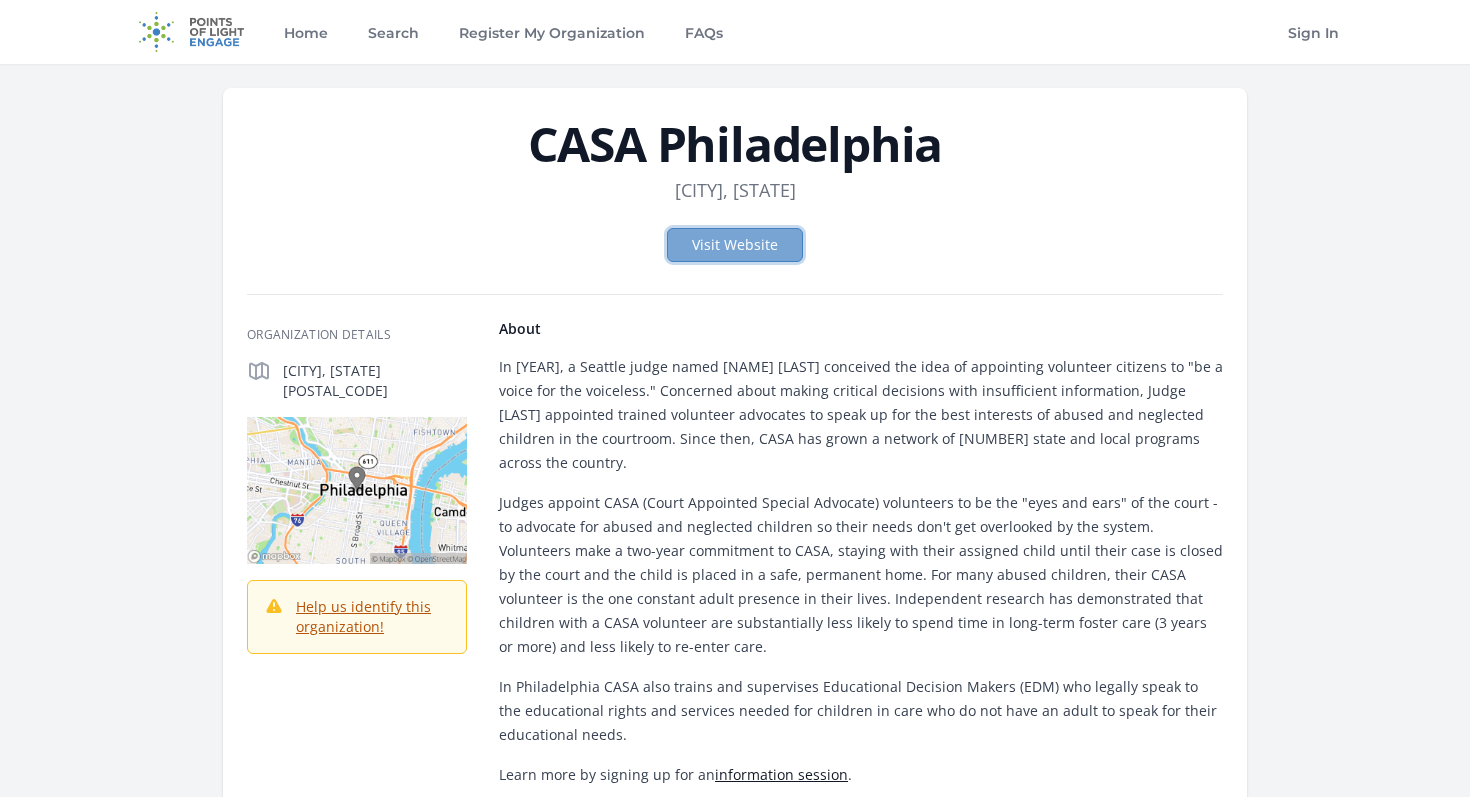 click on "Visit Website" at bounding box center [735, 245] 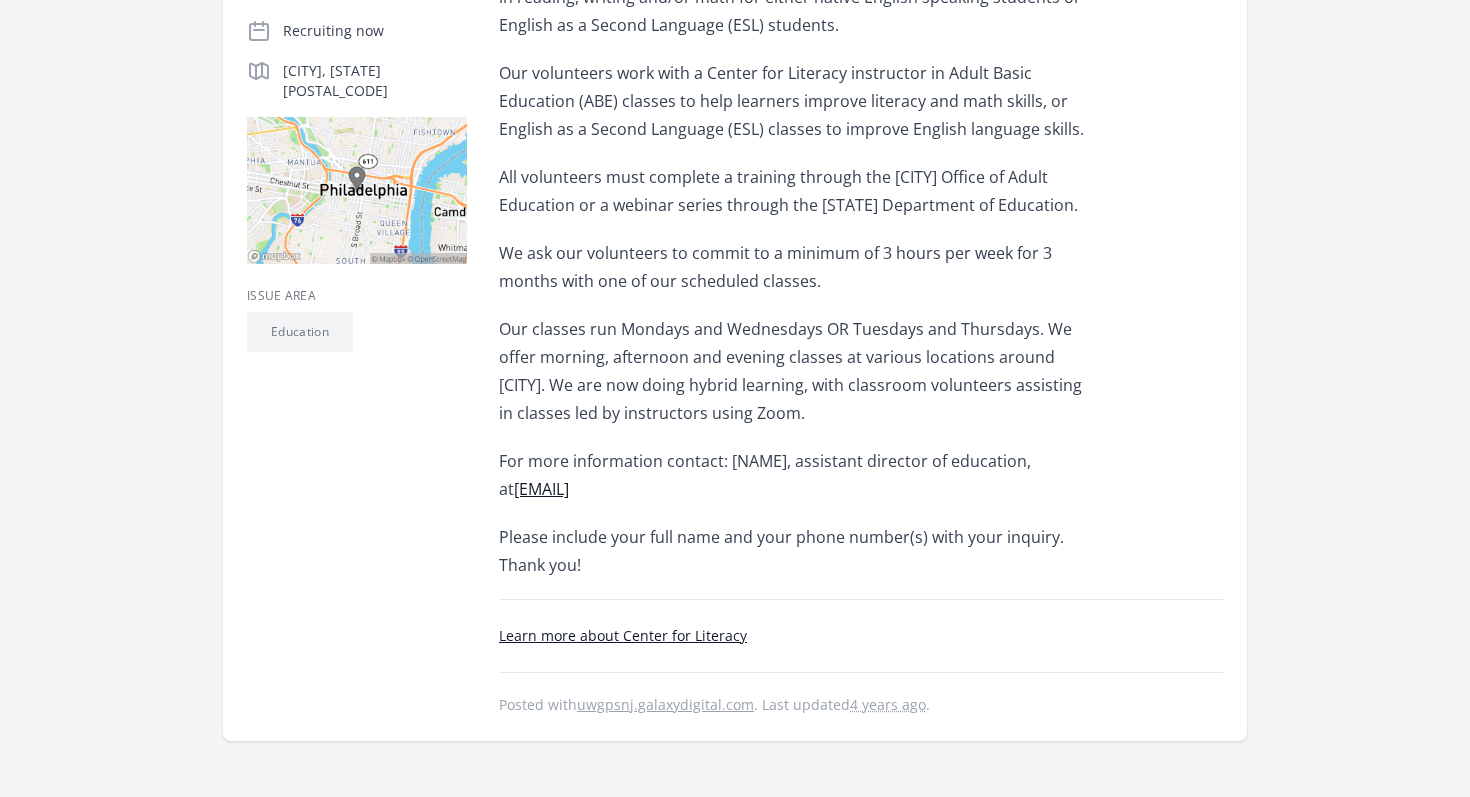 scroll, scrollTop: 473, scrollLeft: 0, axis: vertical 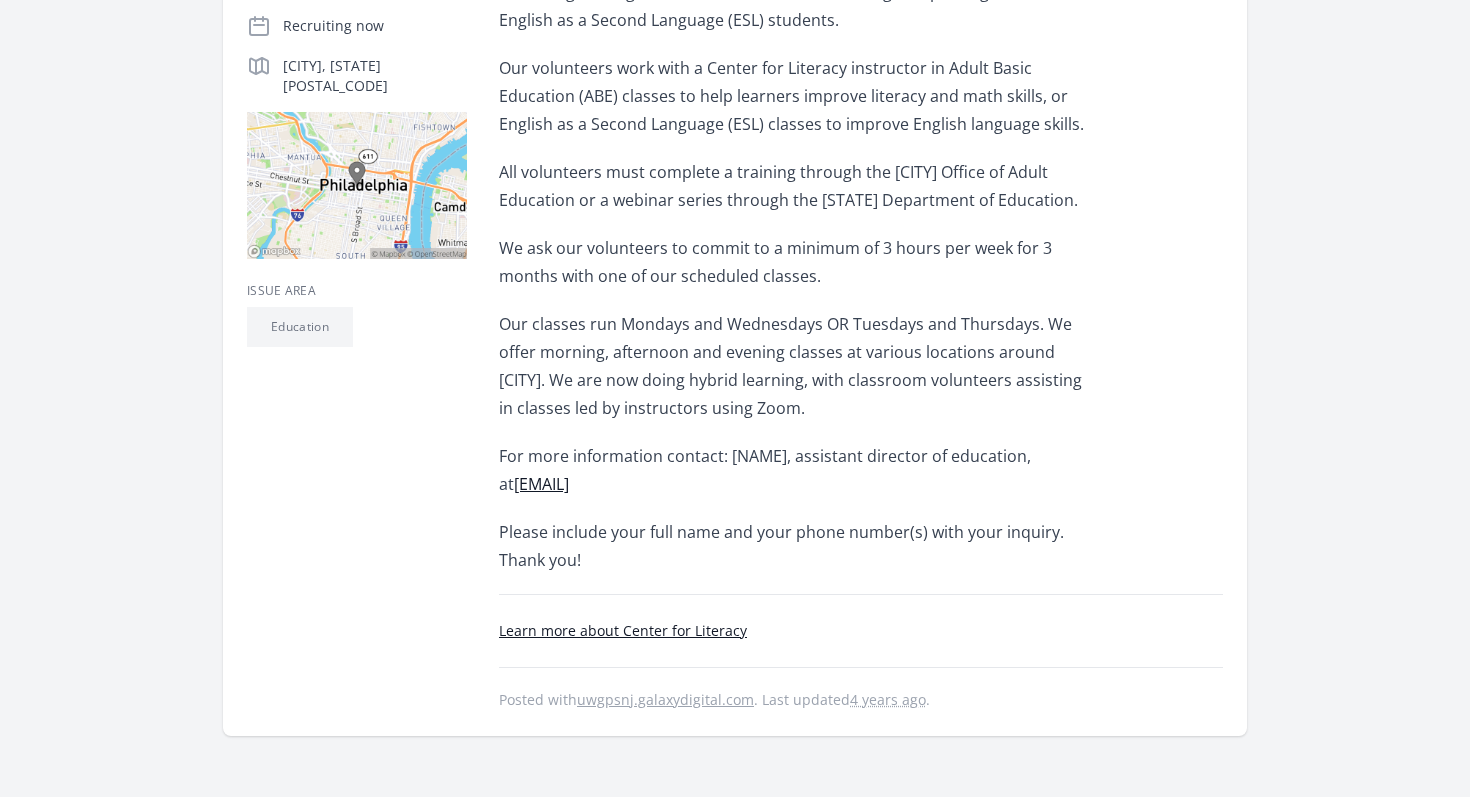 click on "We ask our volunteers to commit to a minimum of 3 hours per week for 3 months with one of our scheduled classes." at bounding box center (791, 262) 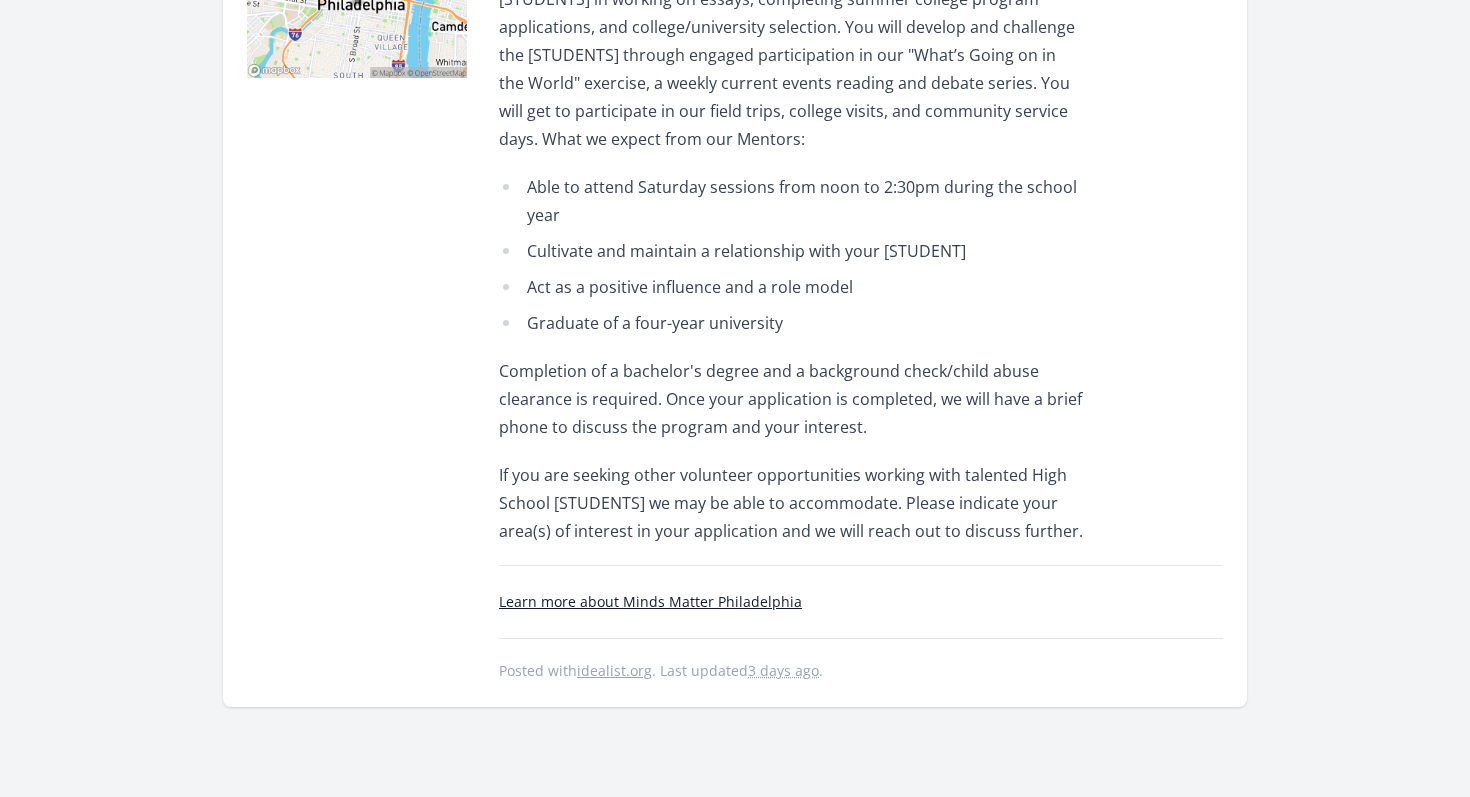 scroll, scrollTop: 640, scrollLeft: 0, axis: vertical 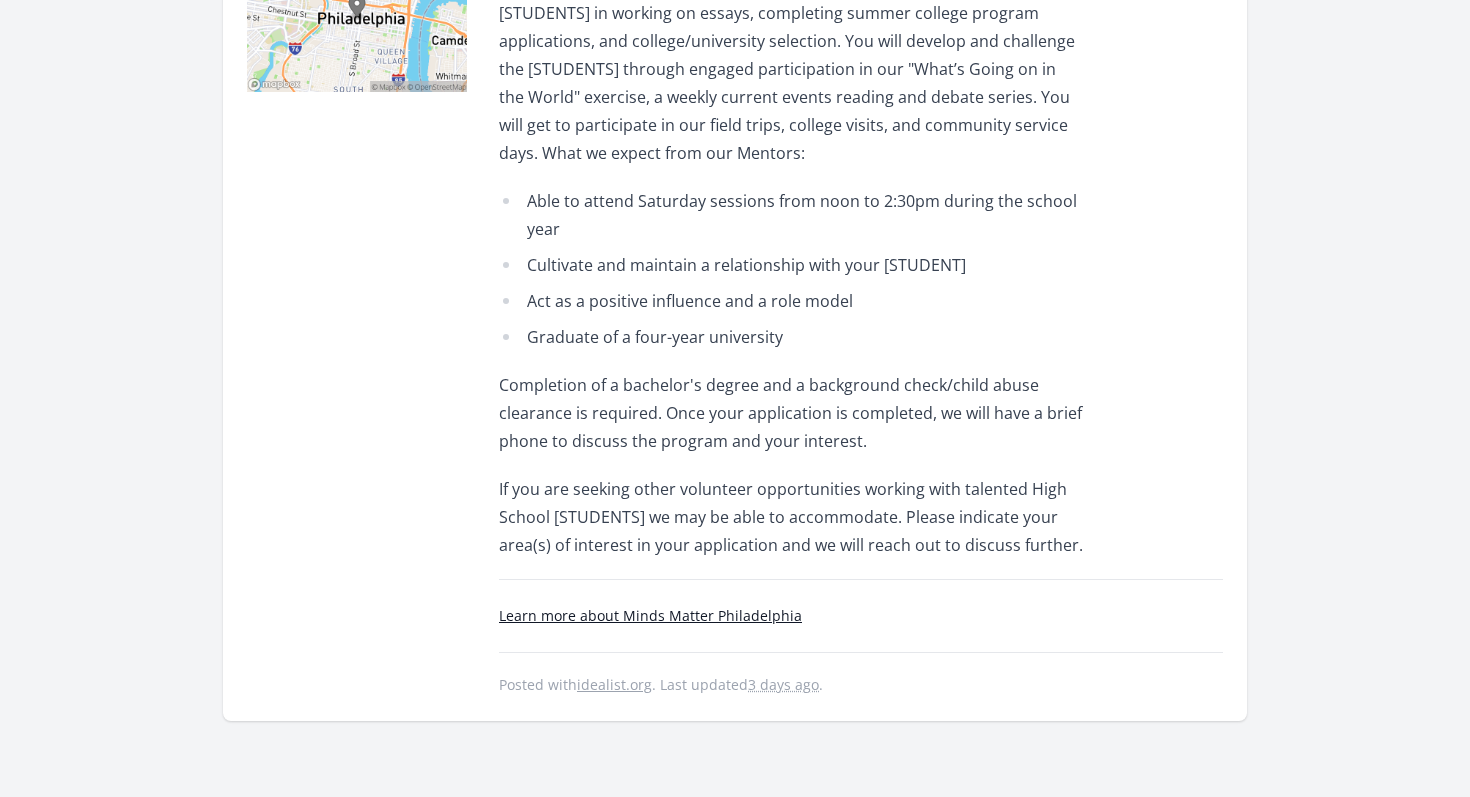 click on "Learn more about Minds Matter Philadelphia" at bounding box center (650, 615) 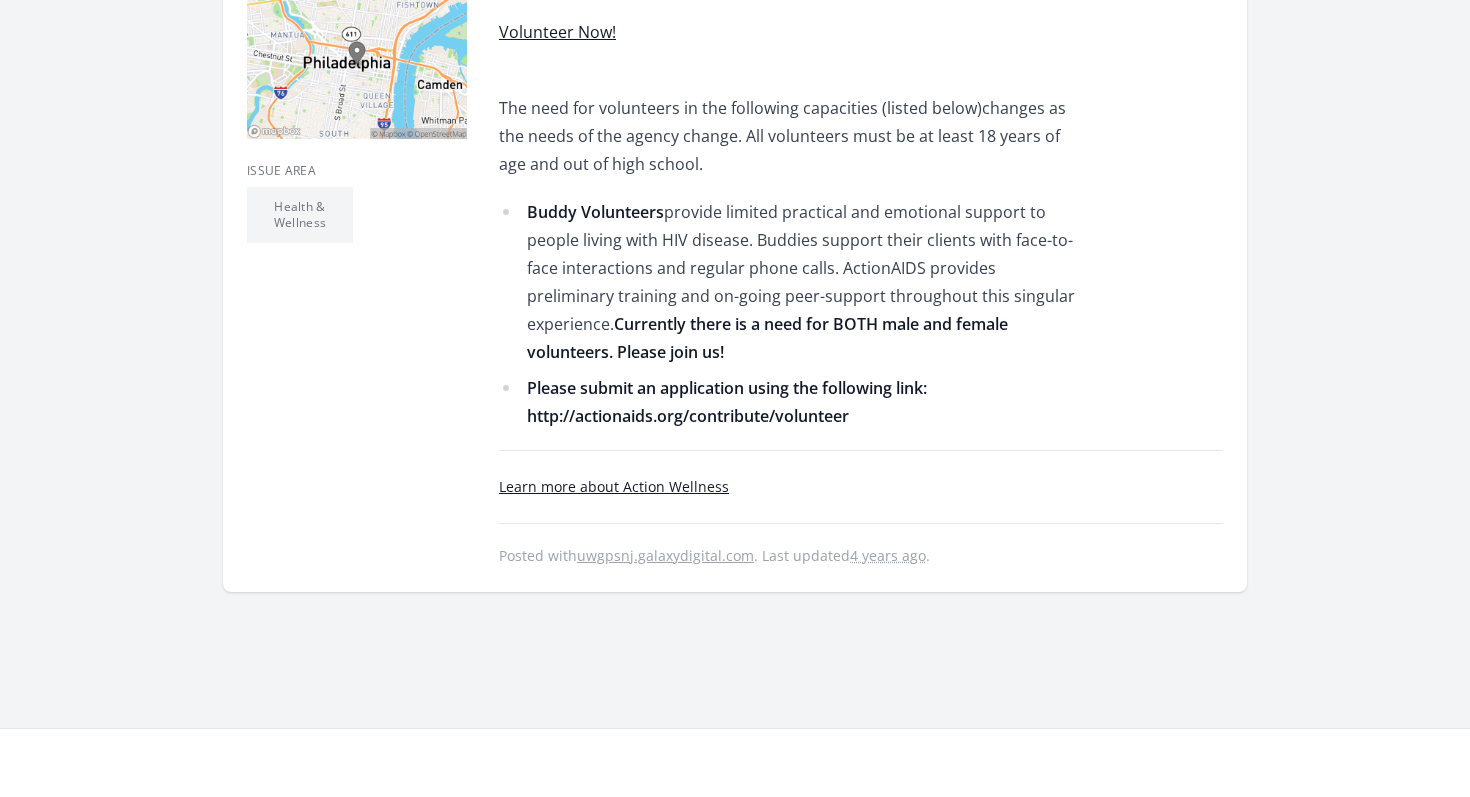 scroll, scrollTop: 603, scrollLeft: 0, axis: vertical 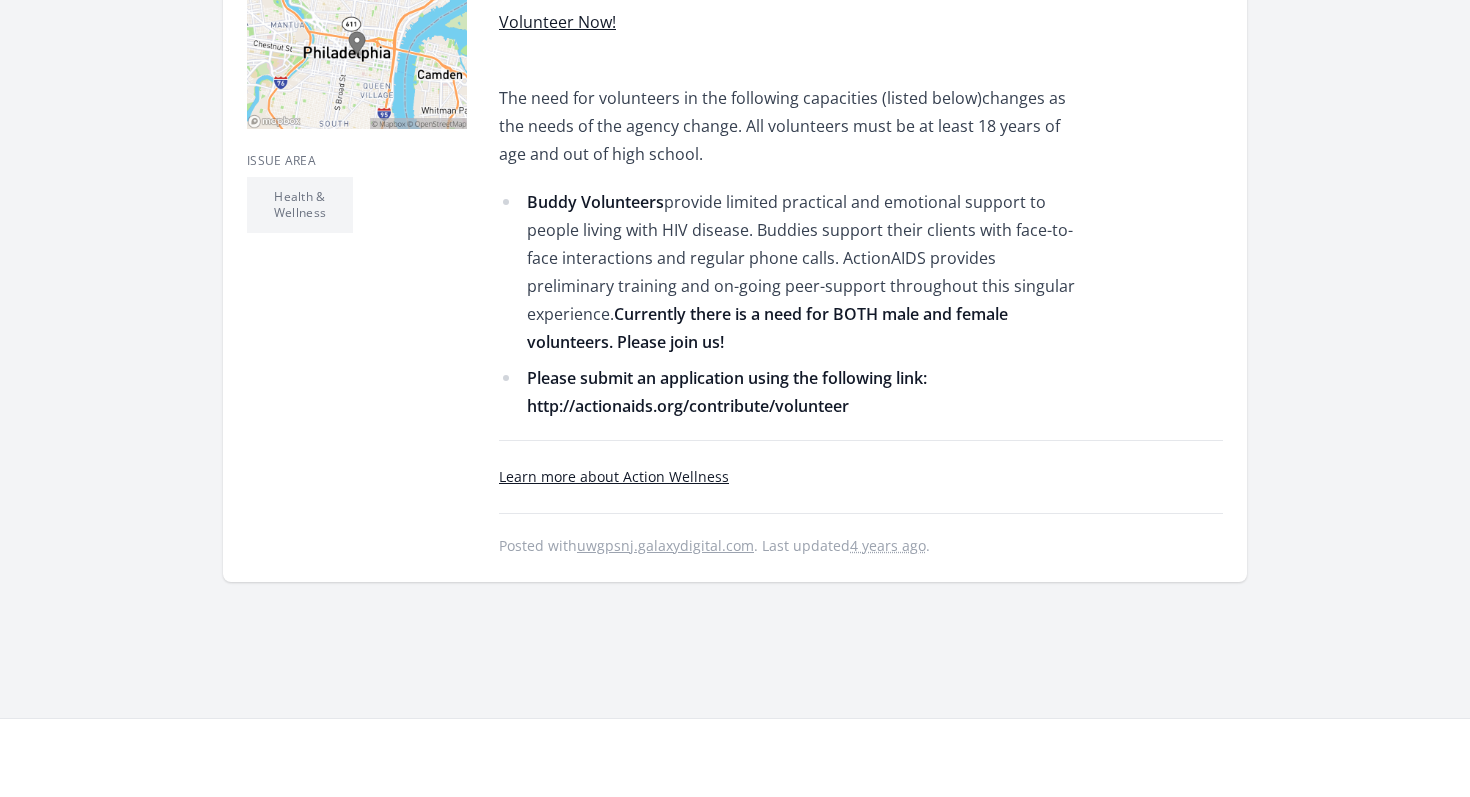 click on "Learn more about Action Wellness" at bounding box center (614, 476) 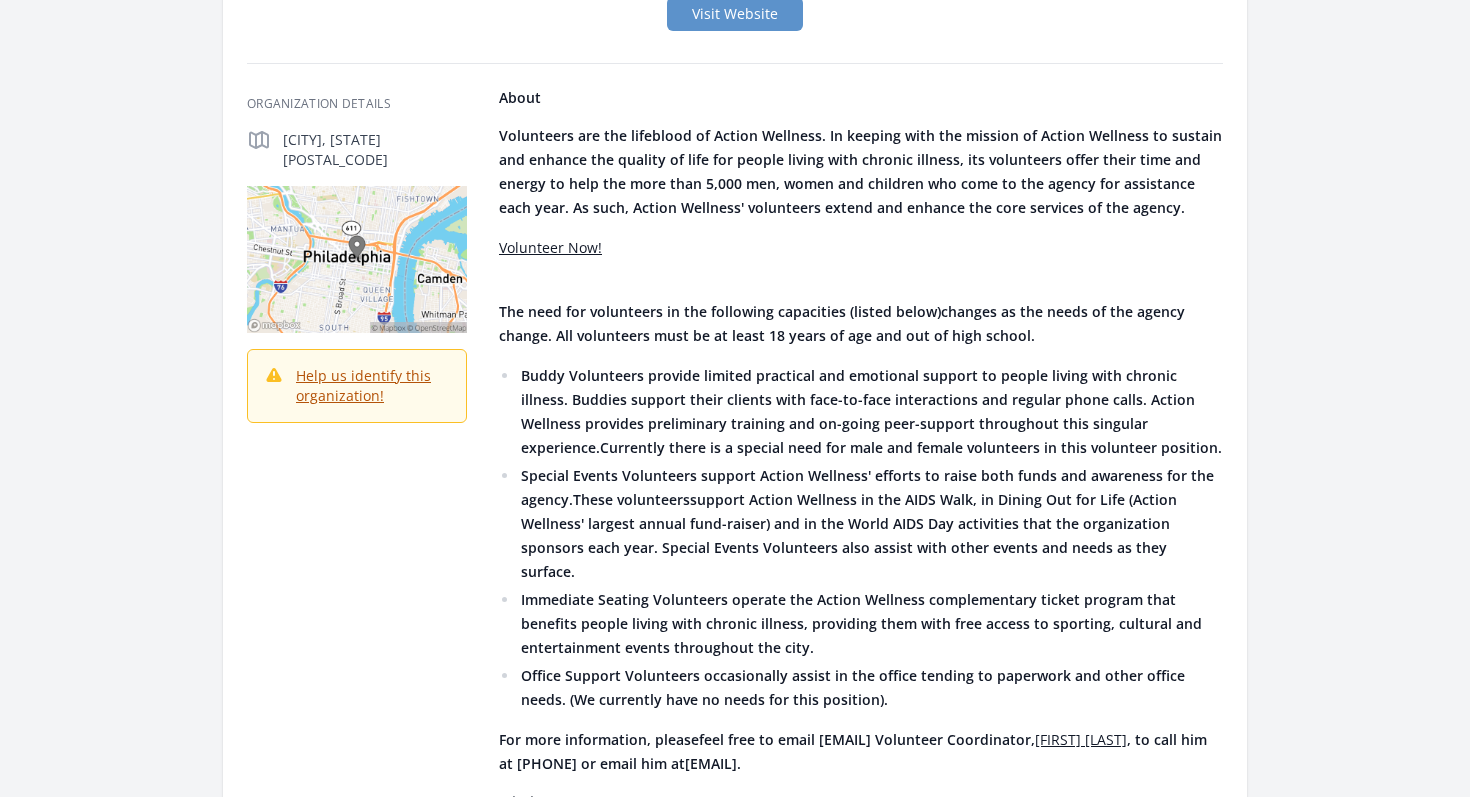 scroll, scrollTop: 102, scrollLeft: 0, axis: vertical 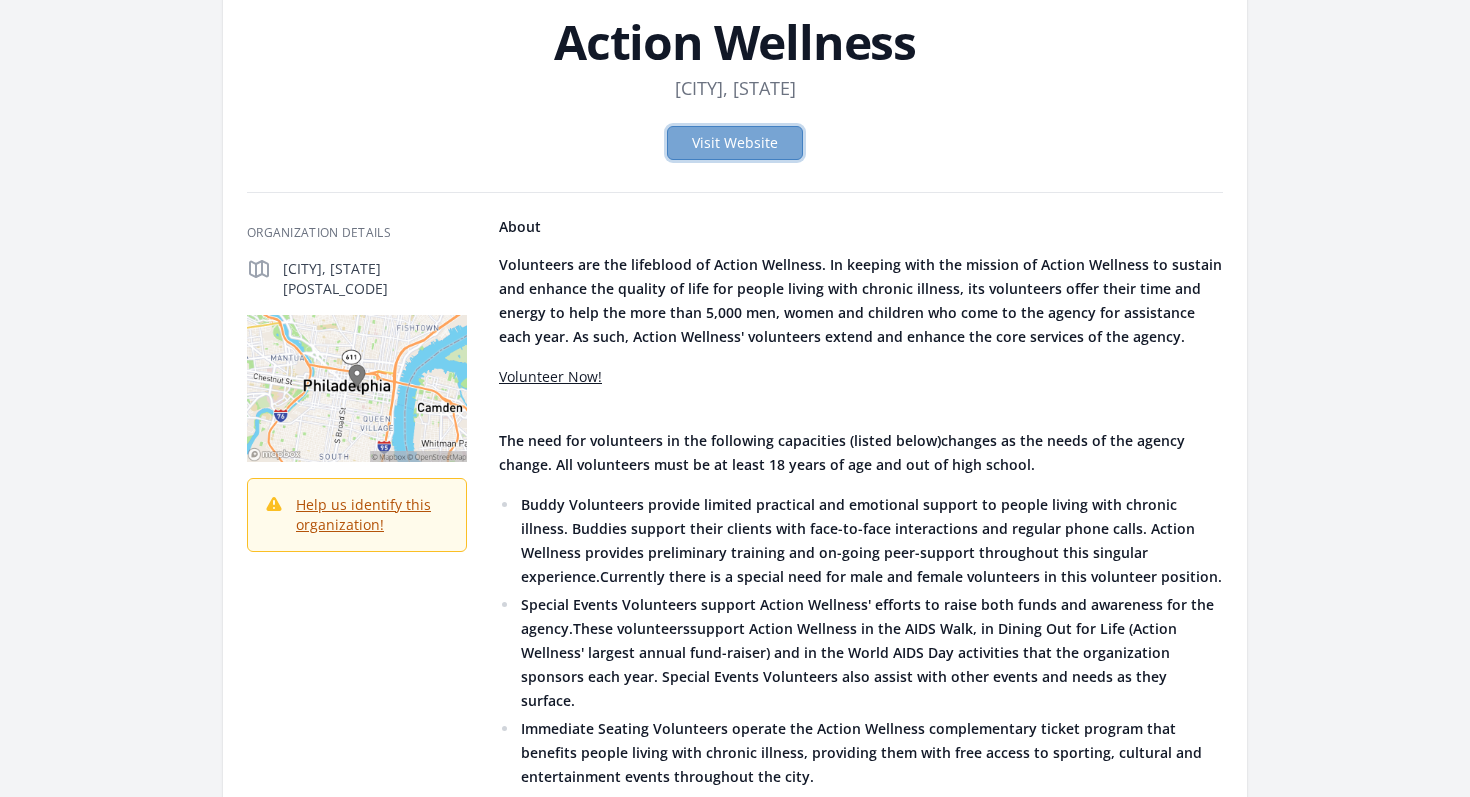 click on "Visit Website" at bounding box center (735, 143) 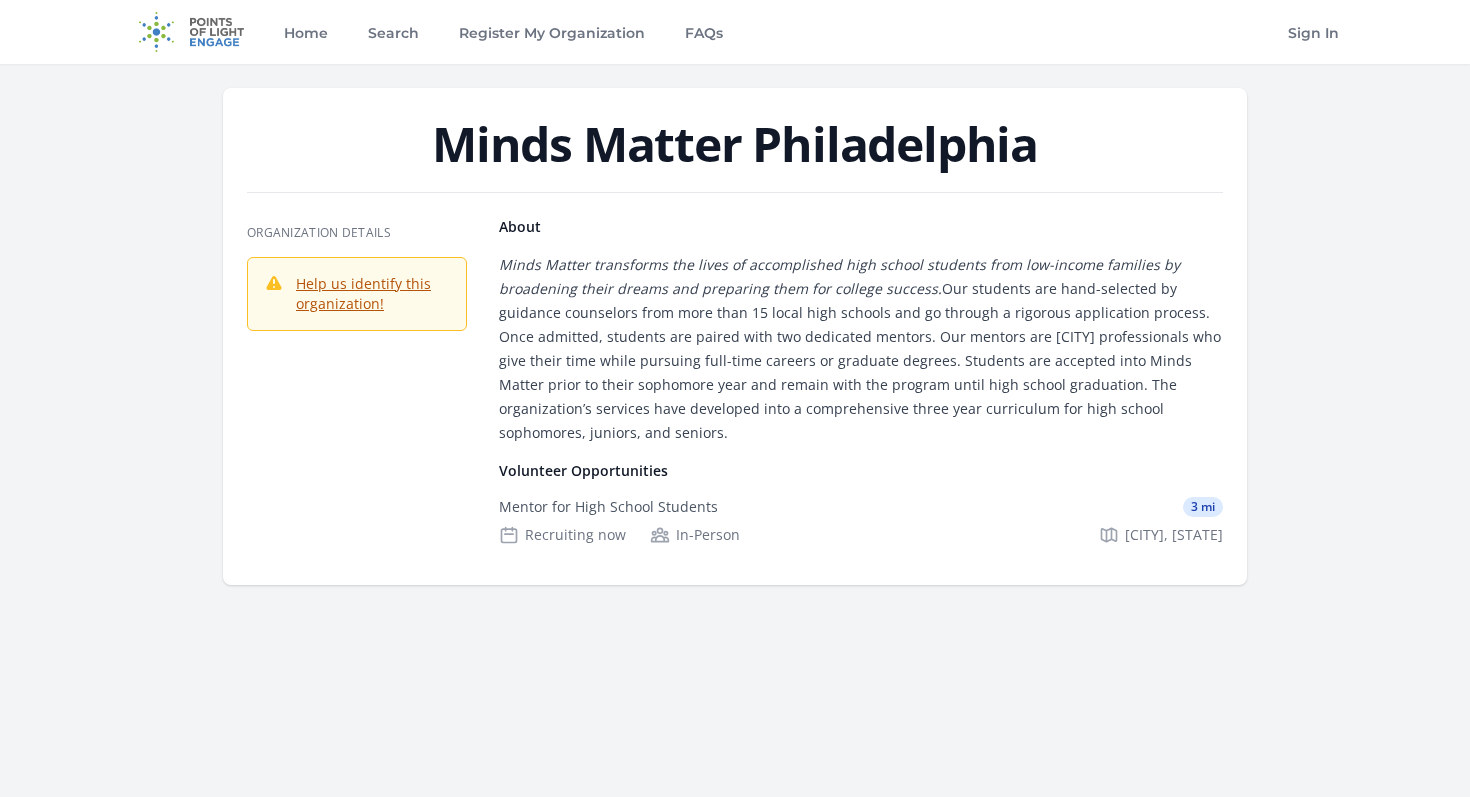 scroll, scrollTop: 0, scrollLeft: 0, axis: both 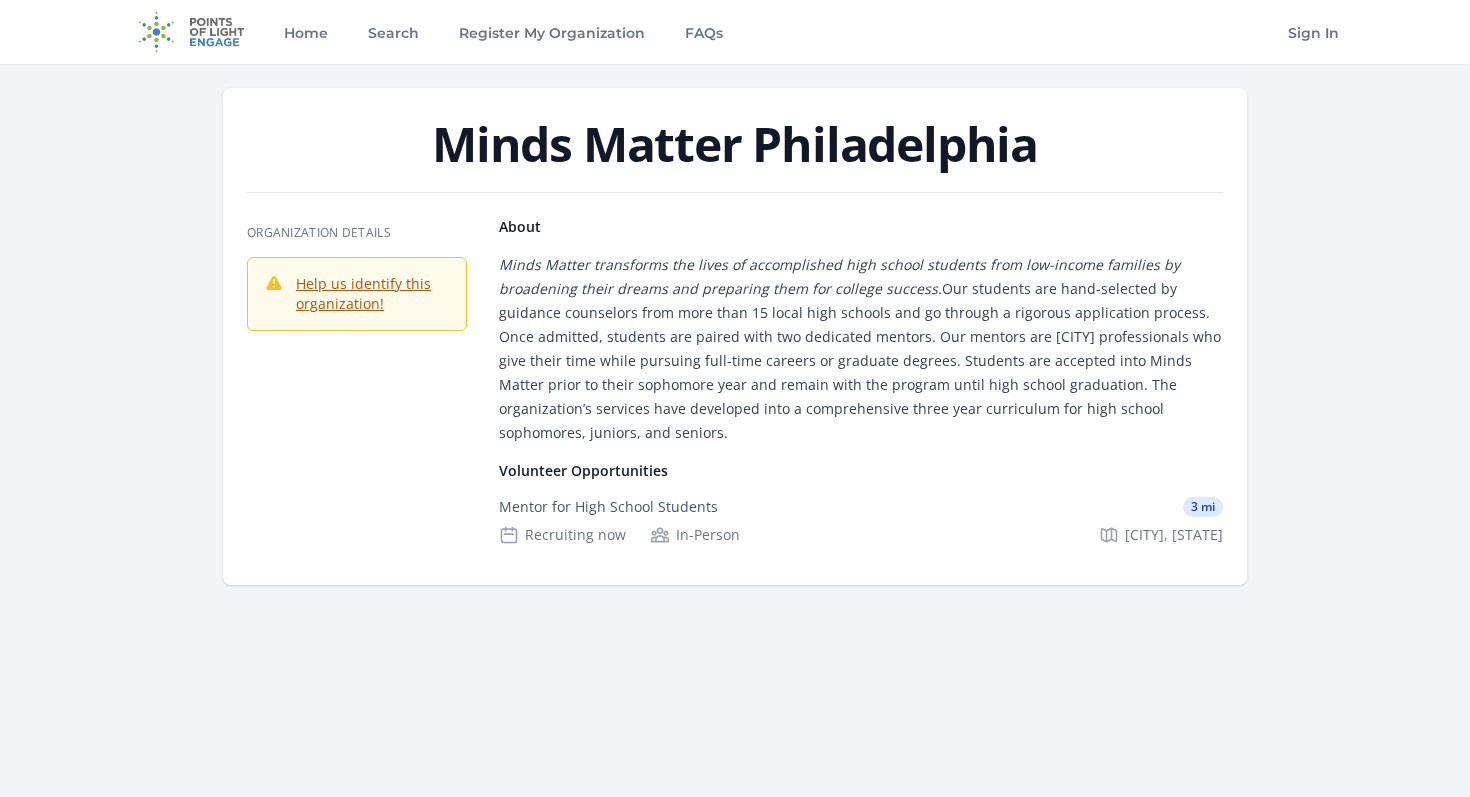 click on "Help us identify this organization!" at bounding box center [363, 293] 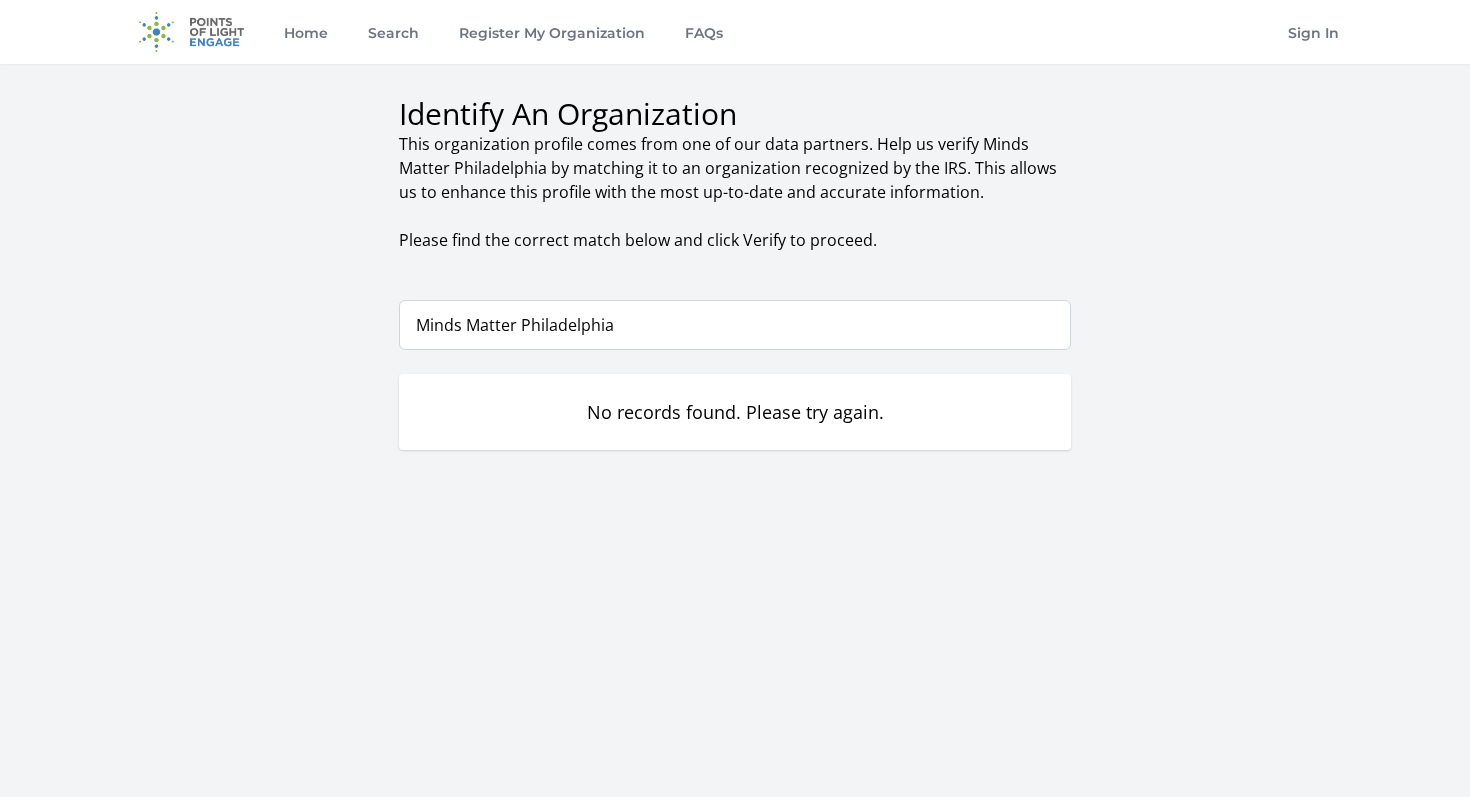 scroll, scrollTop: 0, scrollLeft: 0, axis: both 